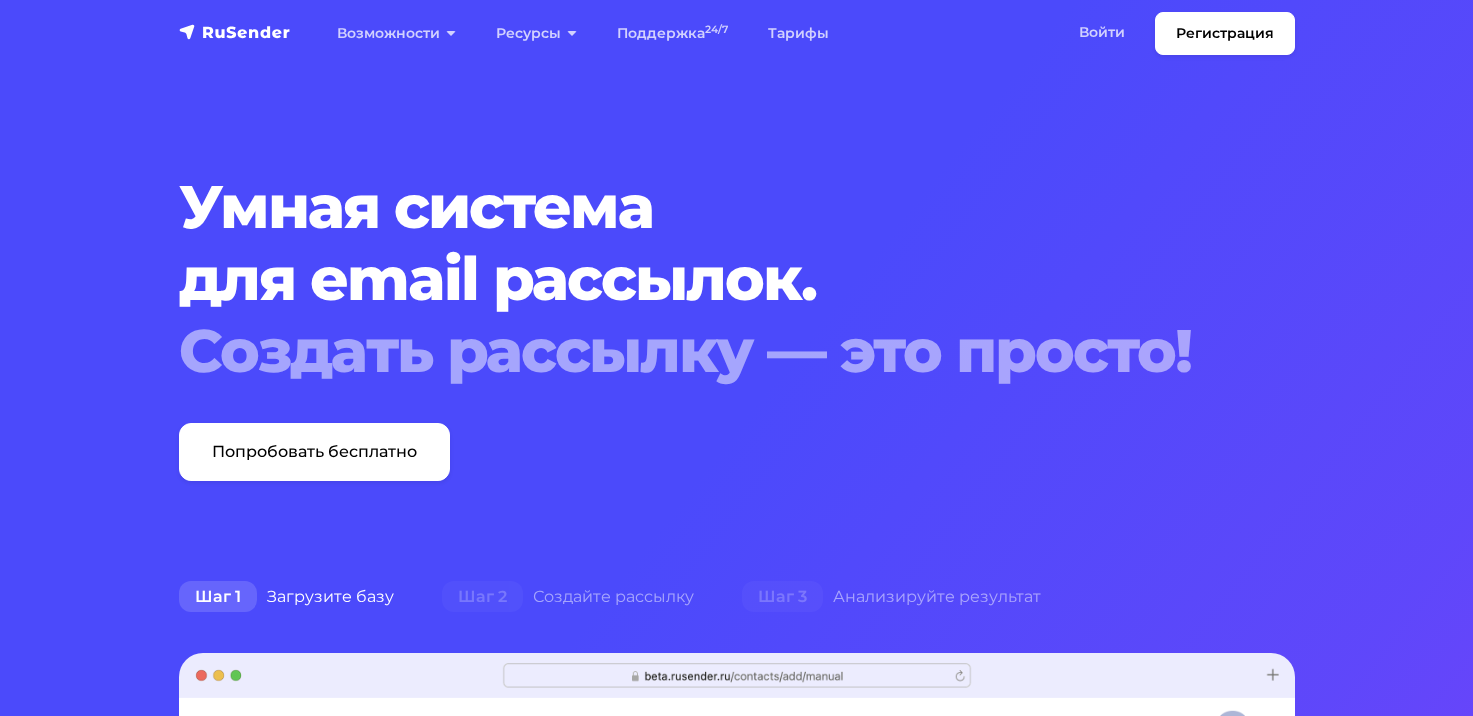 scroll, scrollTop: 0, scrollLeft: 0, axis: both 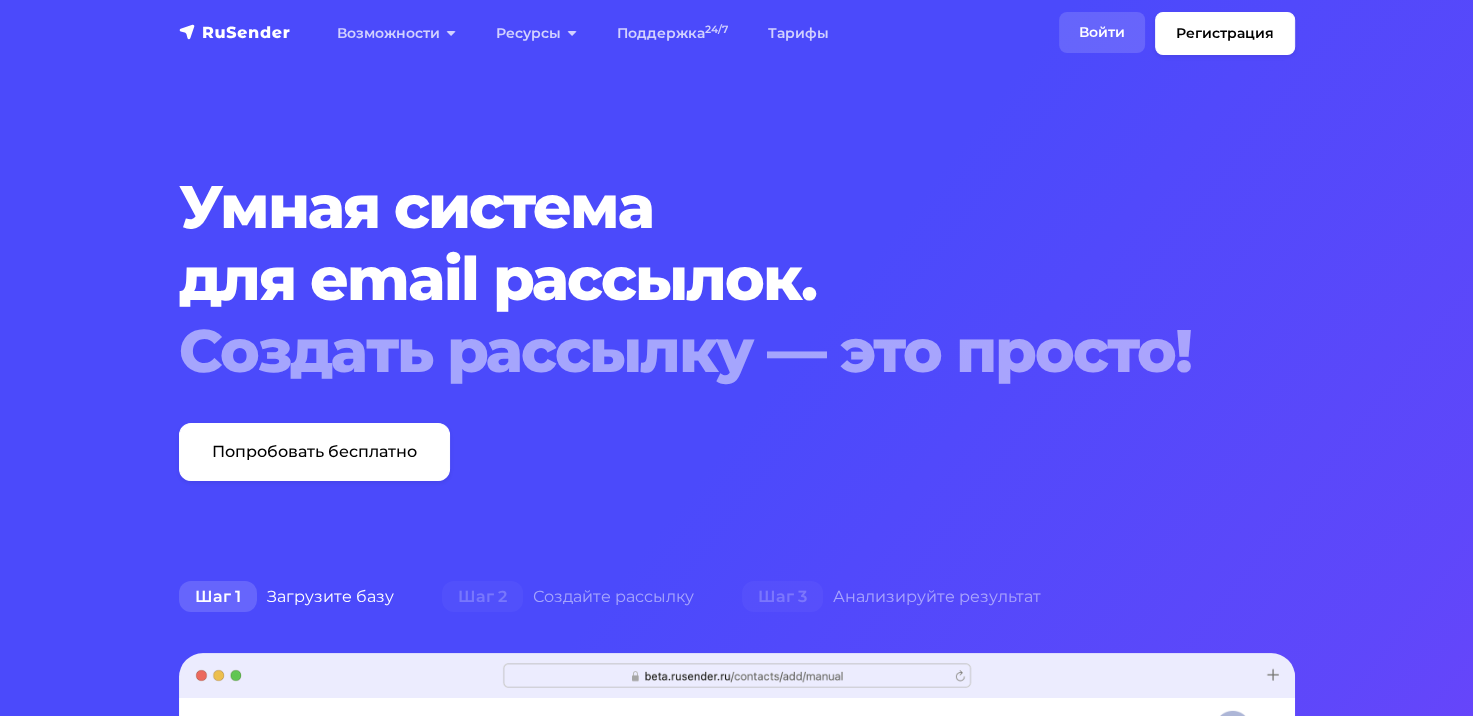 click on "Войти" at bounding box center [1102, 32] 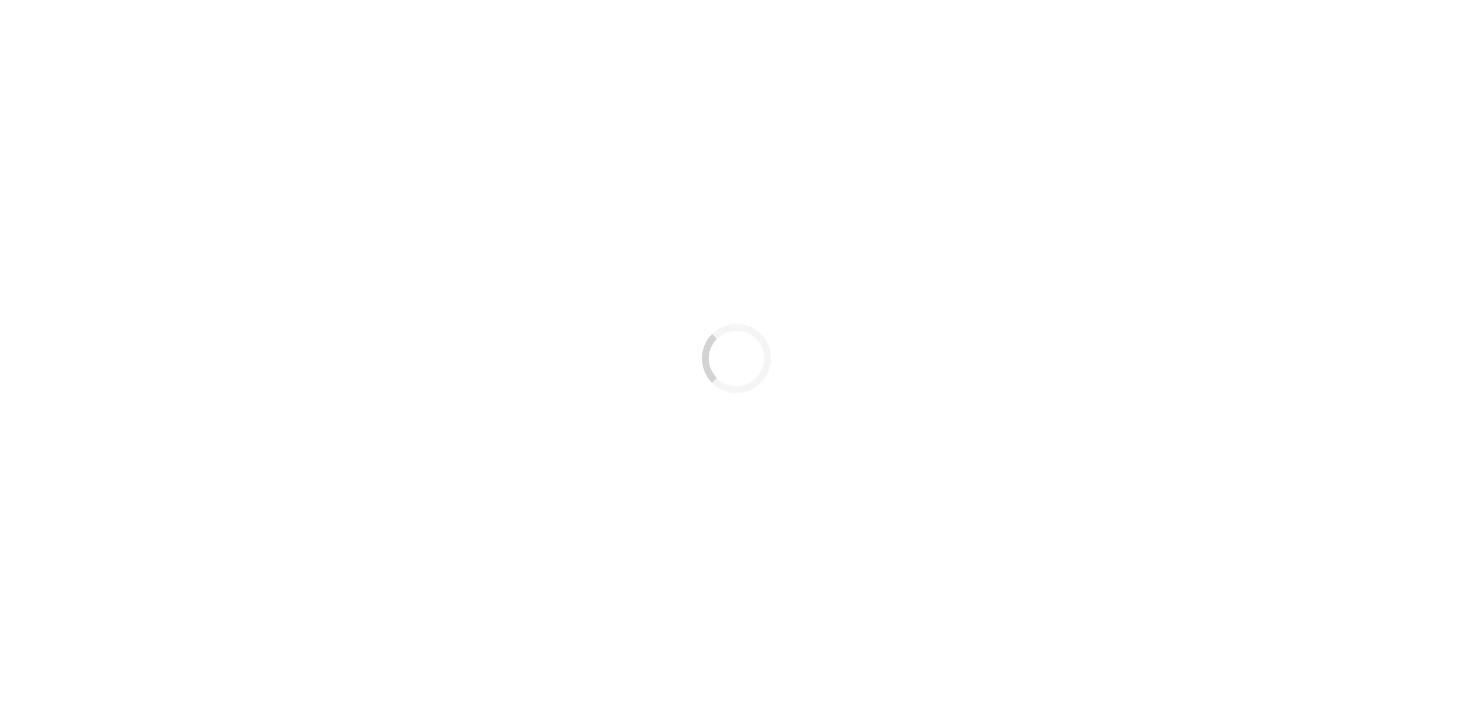scroll, scrollTop: 0, scrollLeft: 0, axis: both 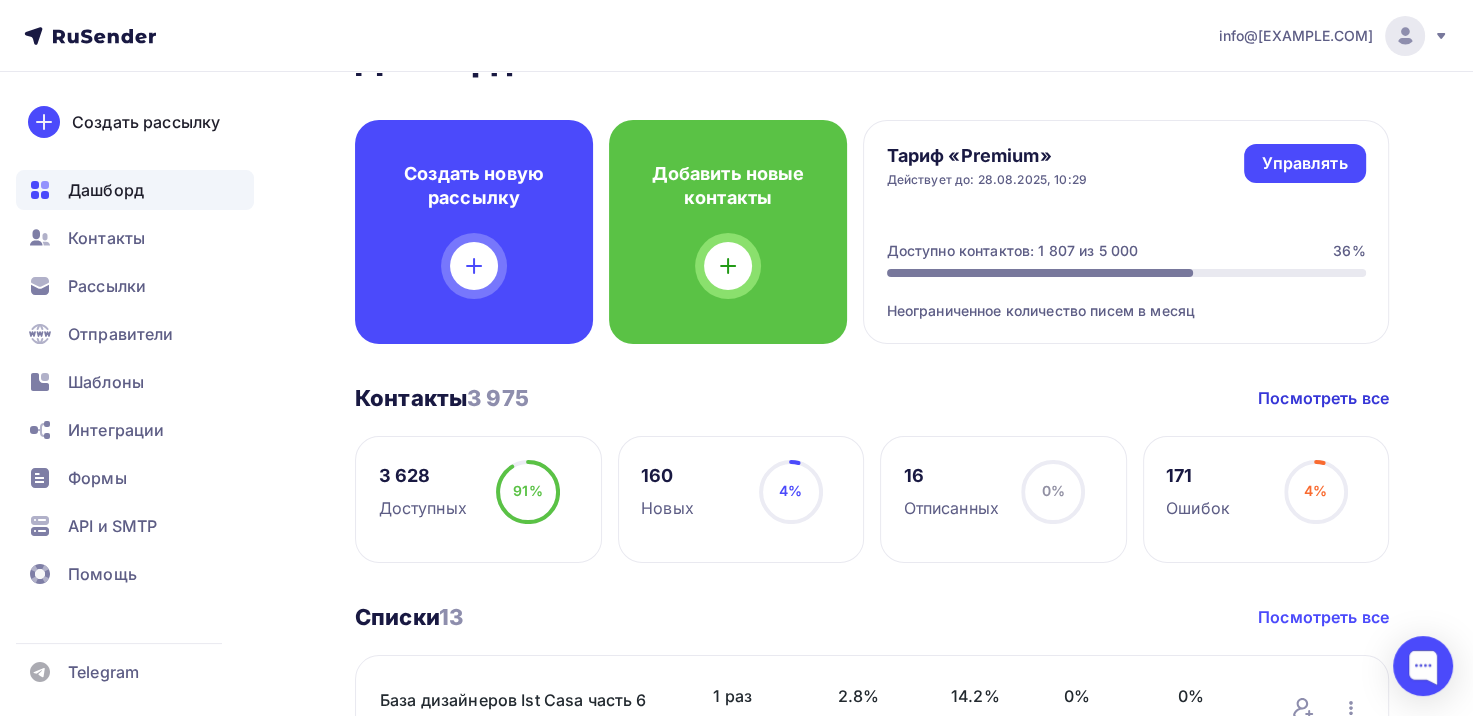 click on "Посмотреть все" at bounding box center (1323, 617) 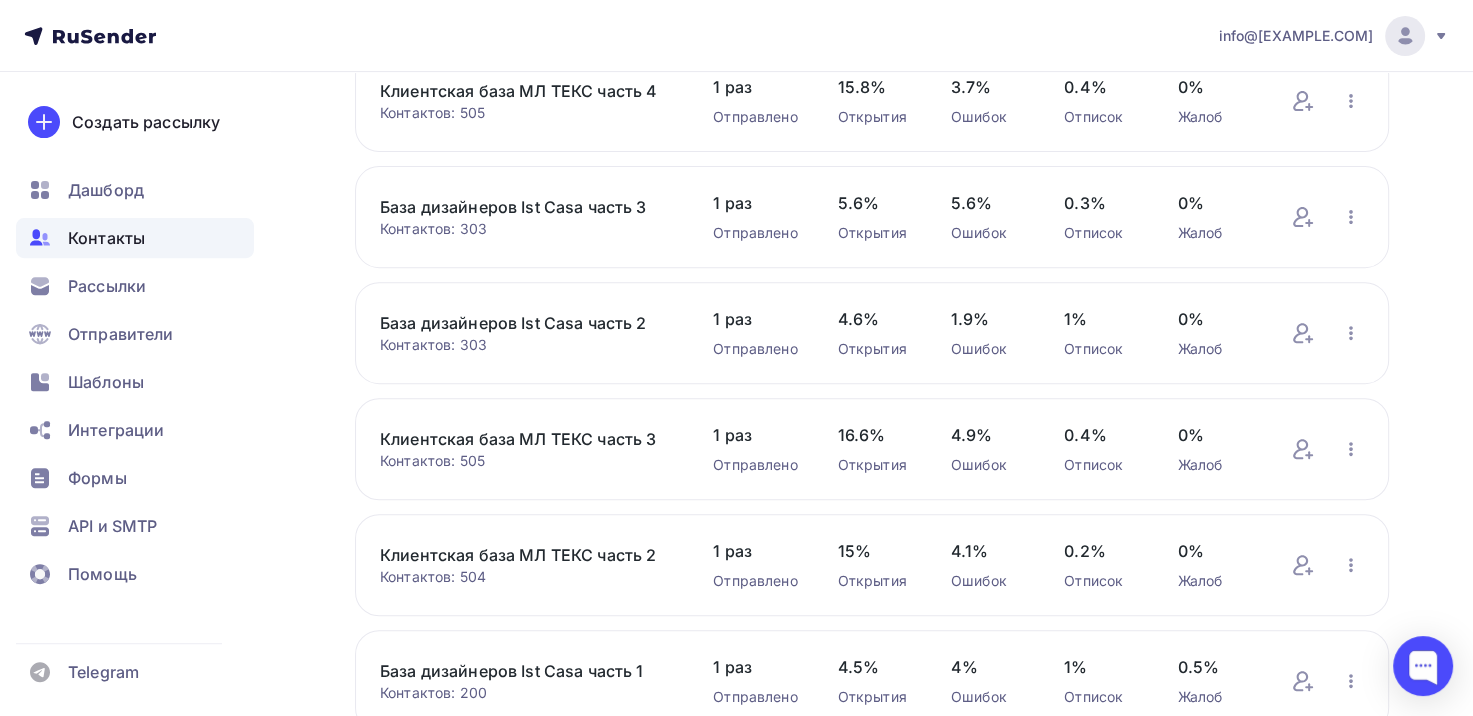 scroll, scrollTop: 831, scrollLeft: 0, axis: vertical 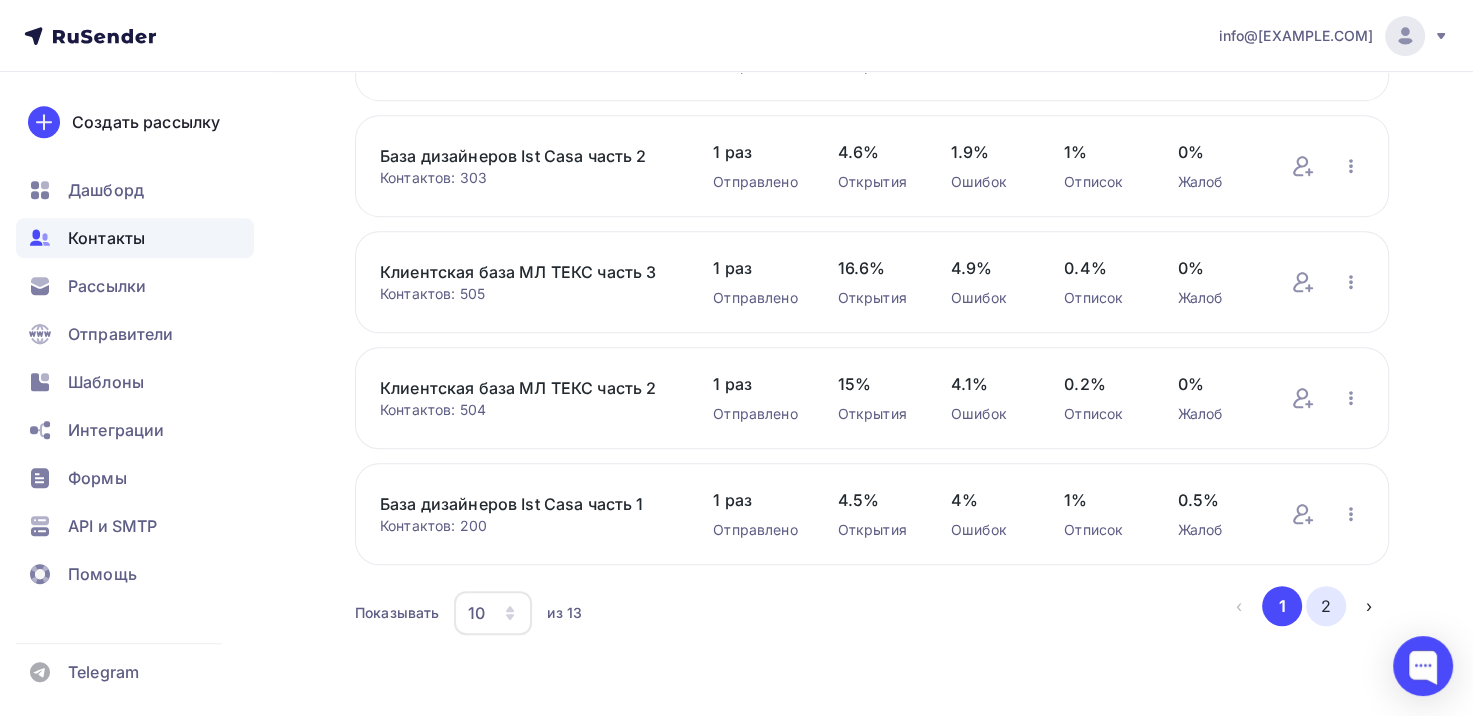 click on "2" at bounding box center (1326, 606) 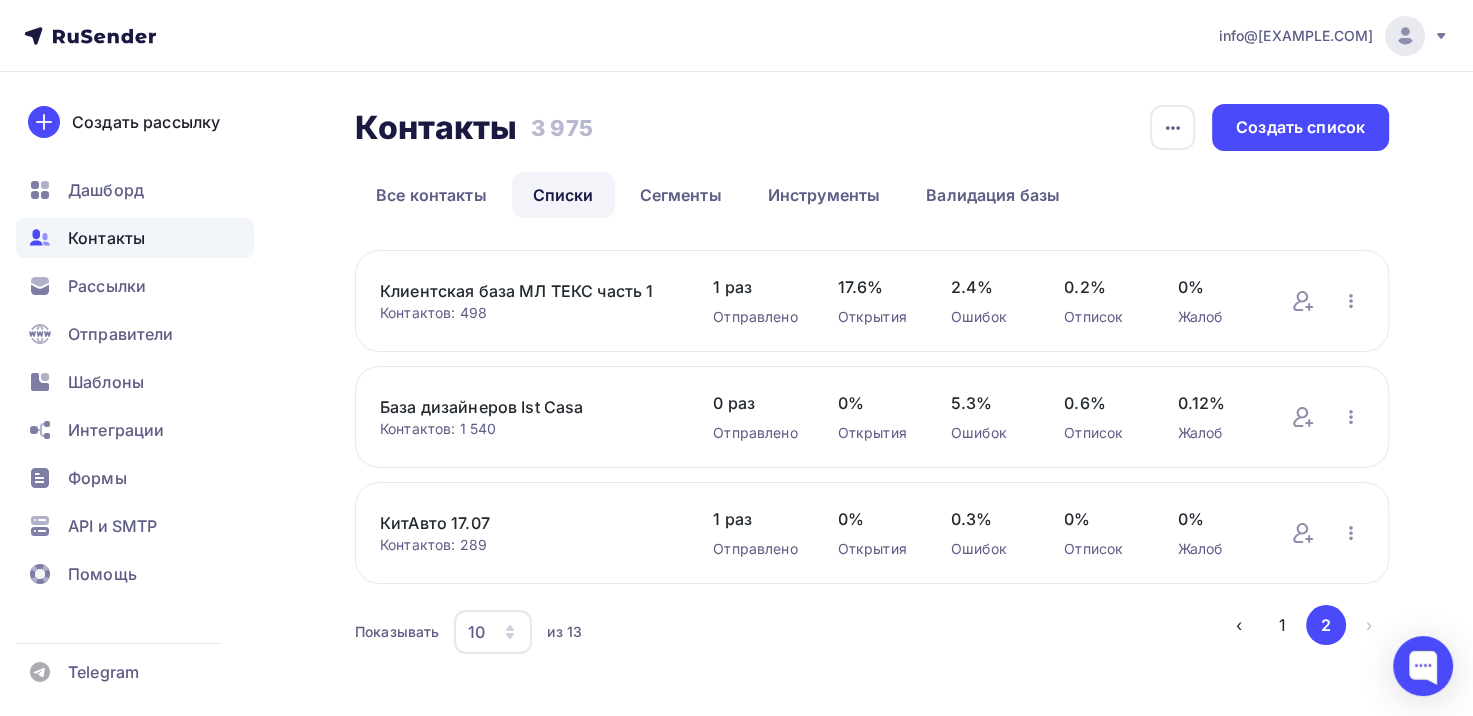 scroll, scrollTop: 0, scrollLeft: 0, axis: both 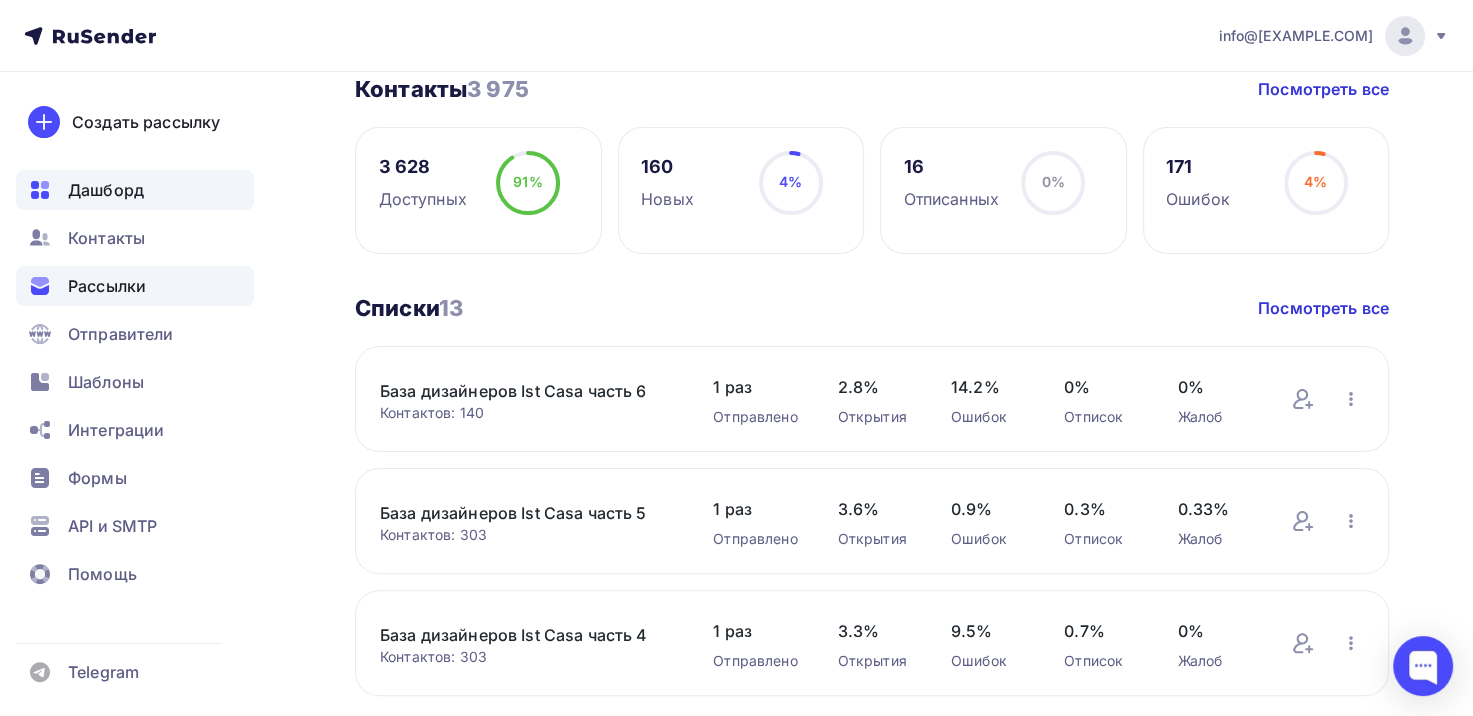 click on "Рассылки" at bounding box center (135, 286) 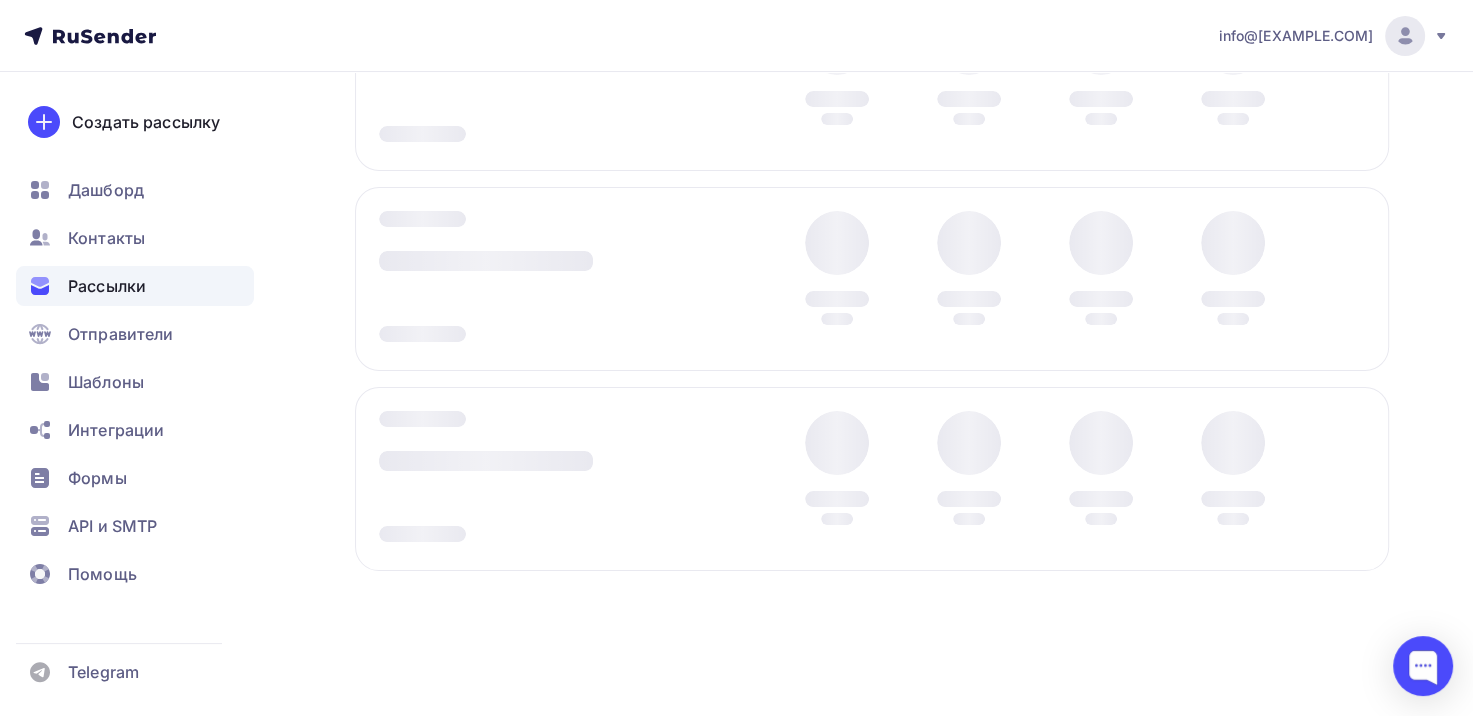 scroll, scrollTop: 0, scrollLeft: 0, axis: both 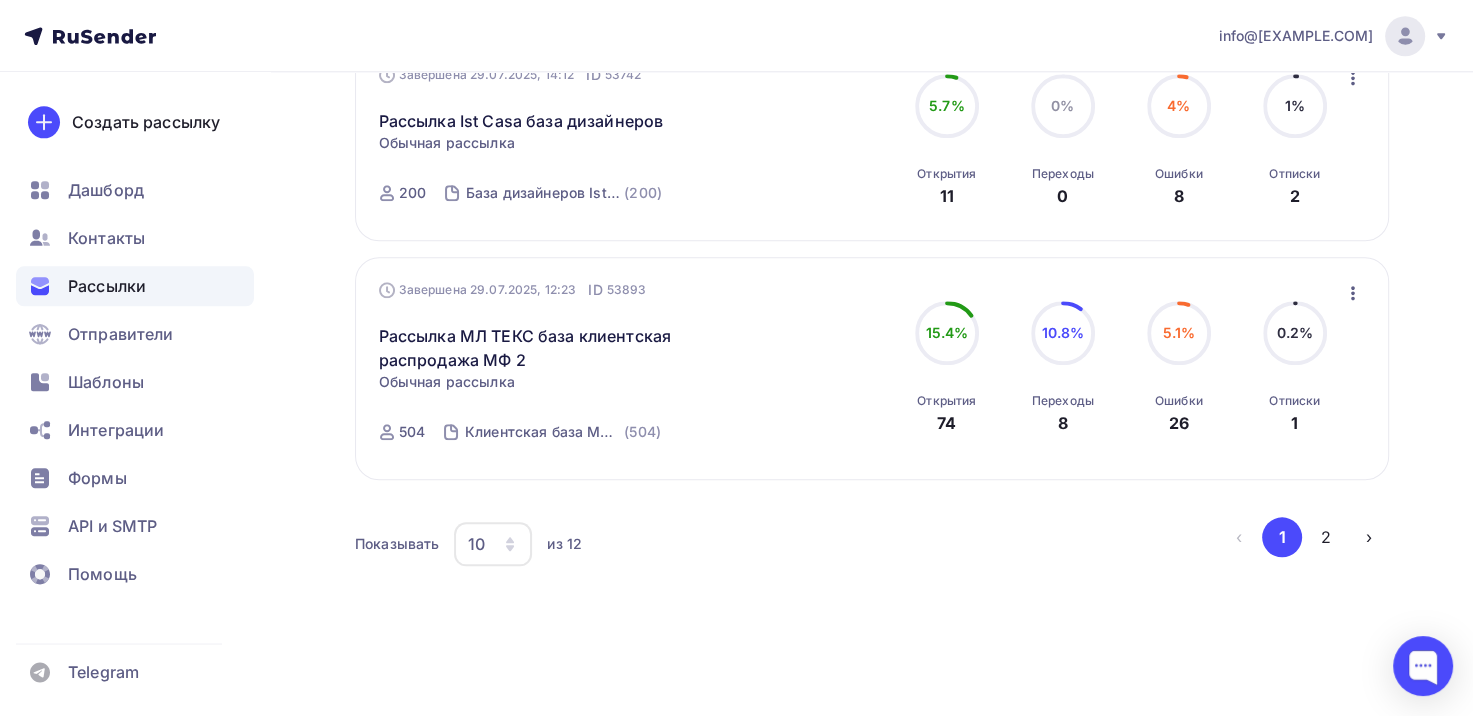 click on "10" at bounding box center (493, 544) 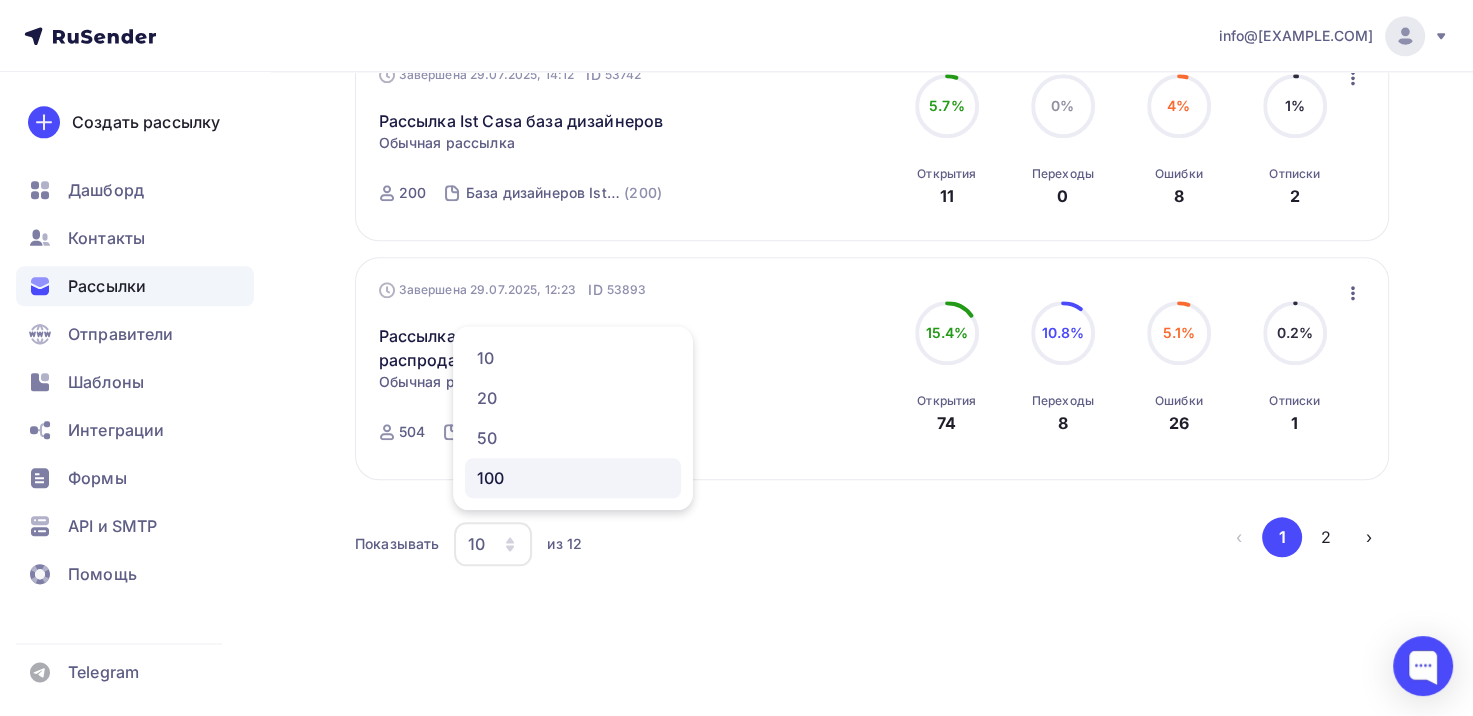click on "100" at bounding box center (573, 478) 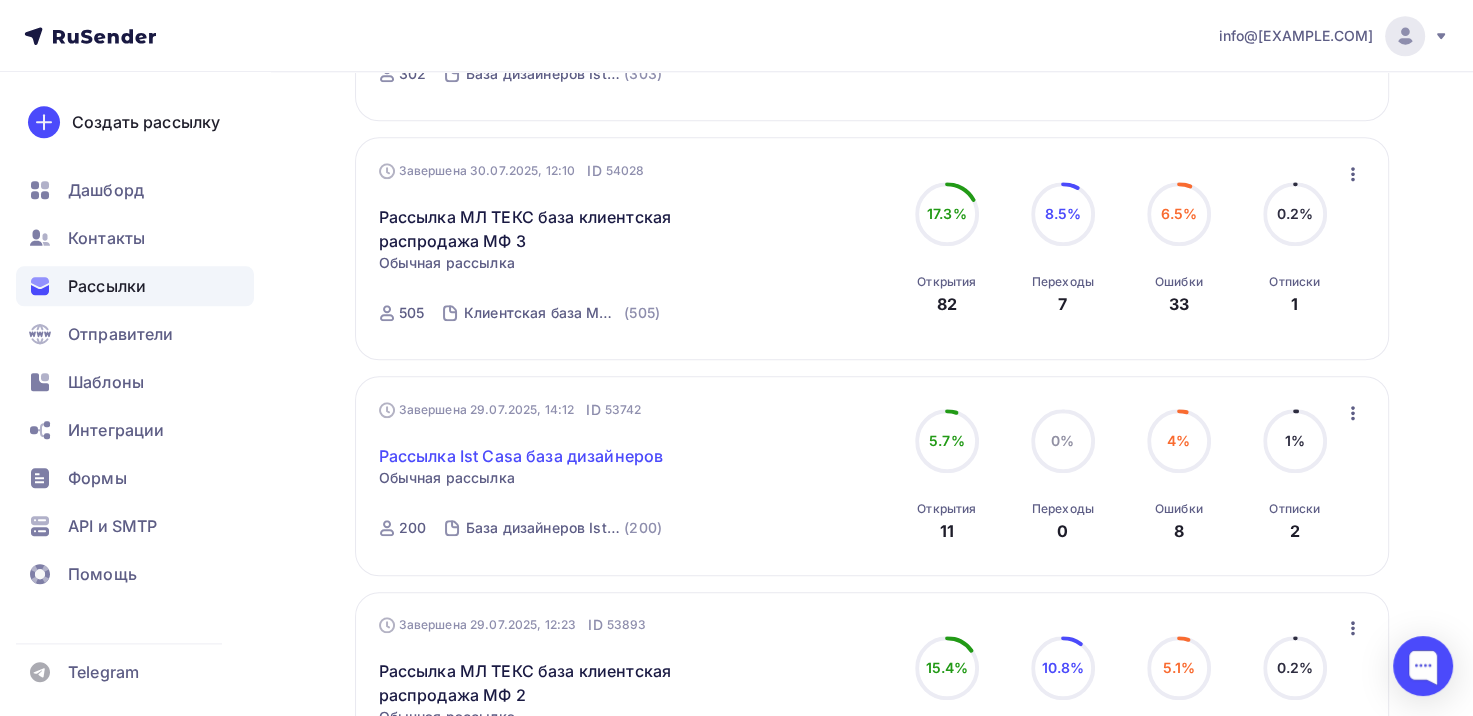 scroll, scrollTop: 1841, scrollLeft: 0, axis: vertical 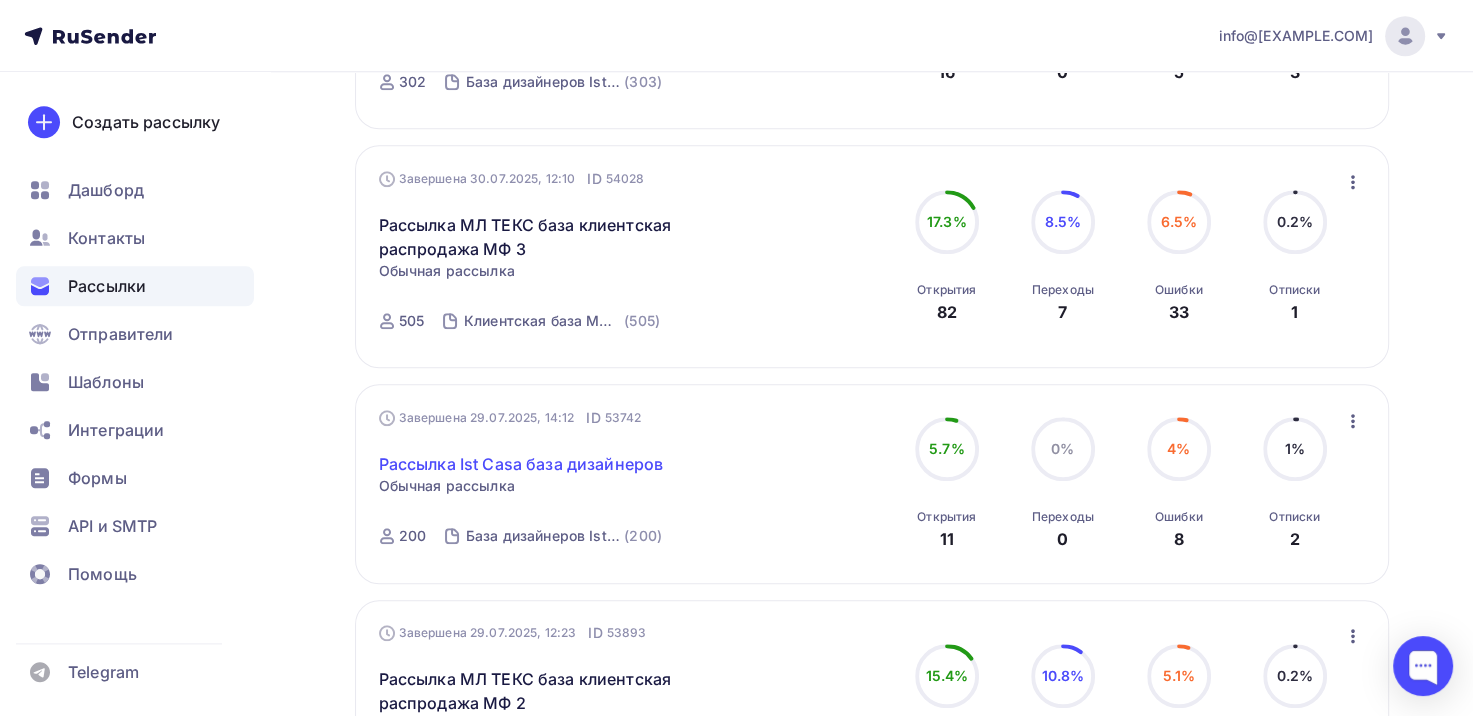 click on "Рассылка Ist Casa база дизайнеров" at bounding box center (521, 464) 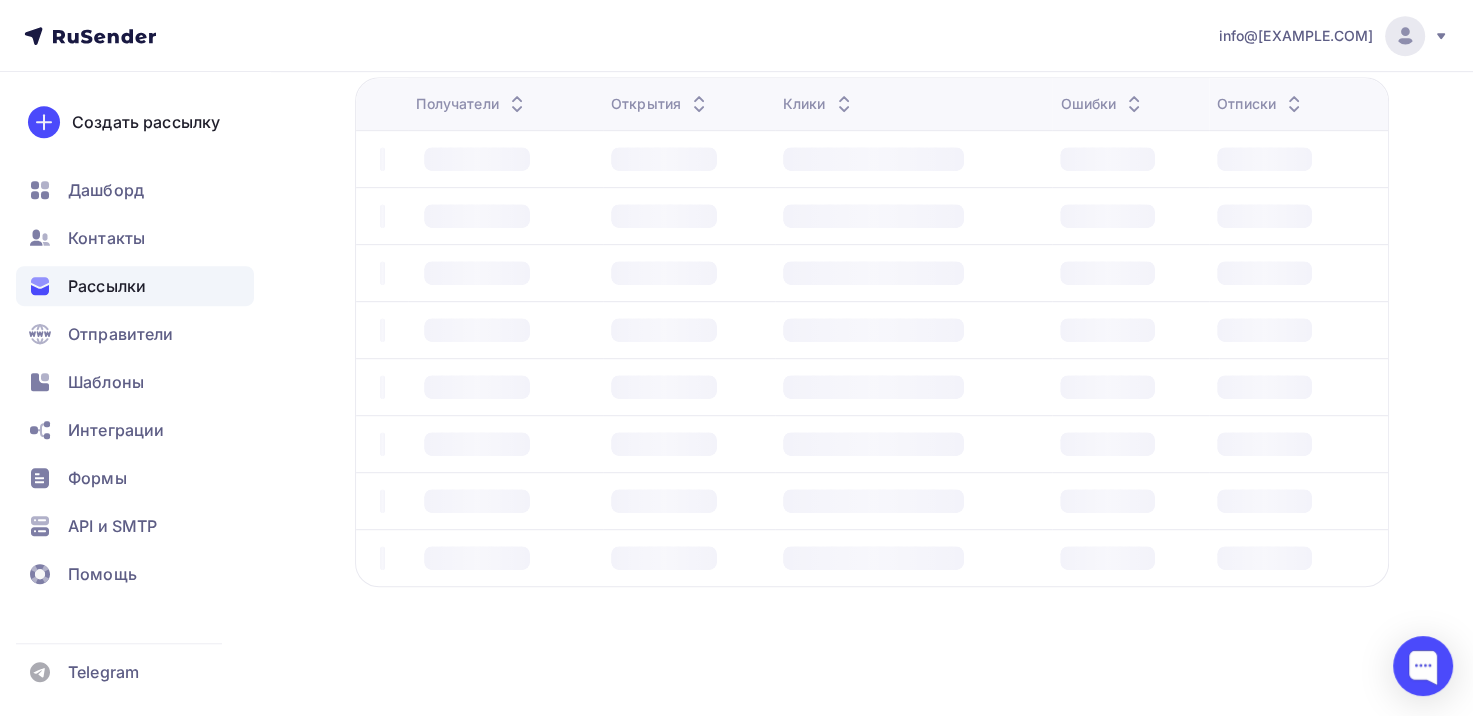 scroll, scrollTop: 0, scrollLeft: 0, axis: both 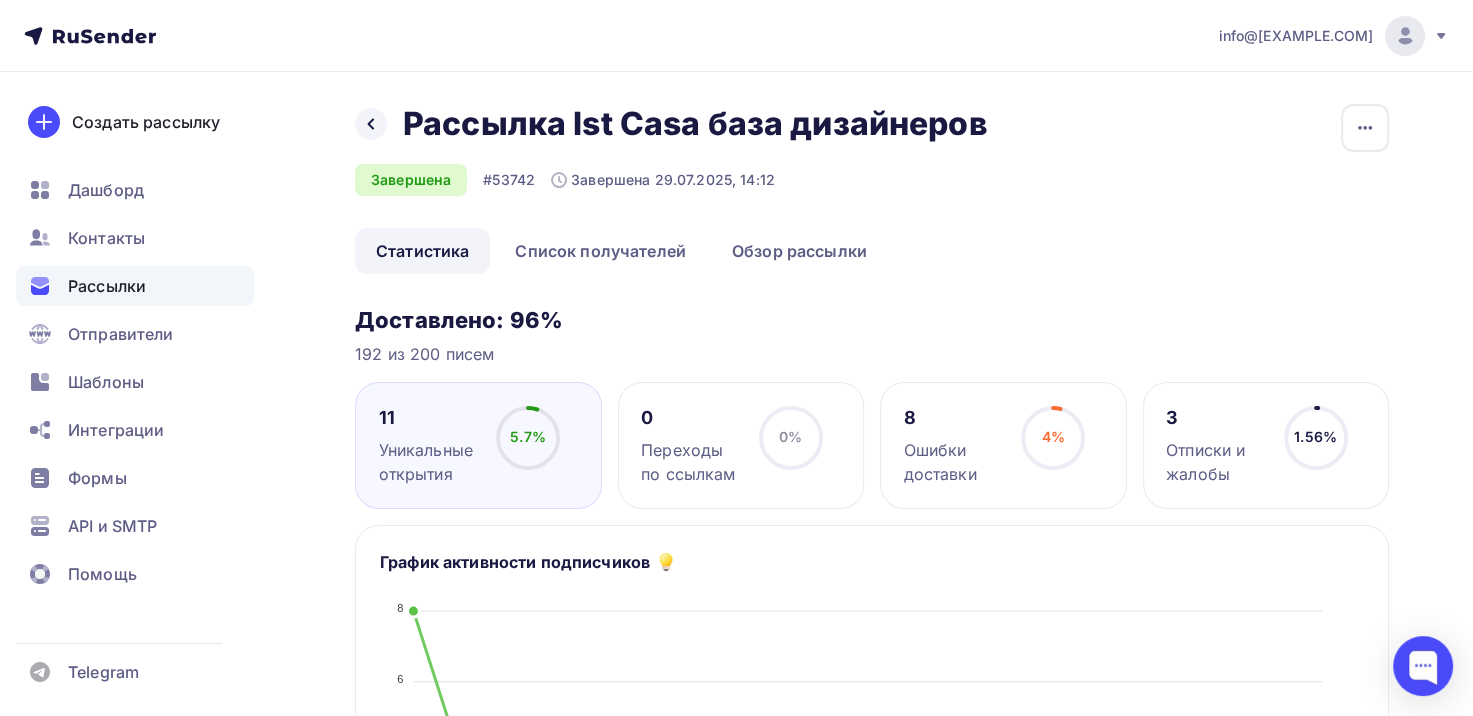click 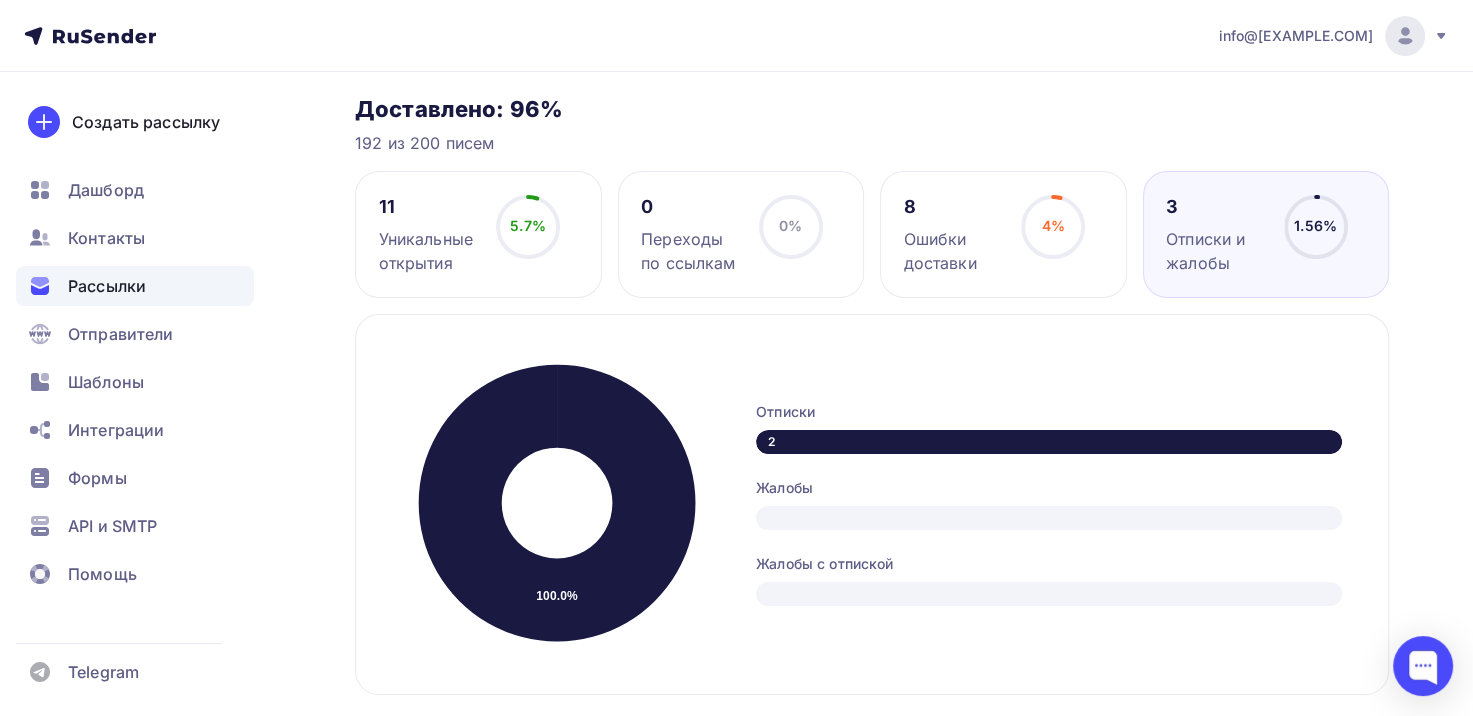 scroll, scrollTop: 0, scrollLeft: 0, axis: both 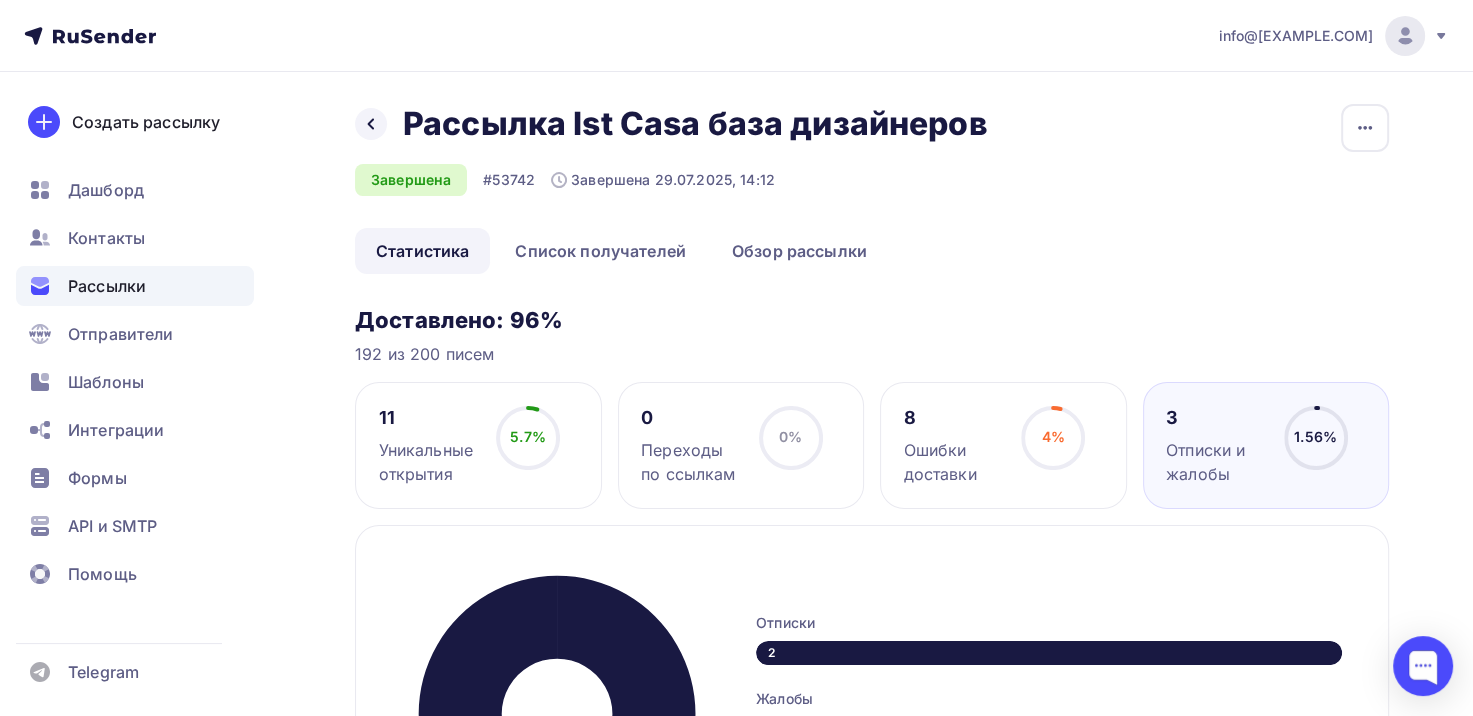 click on "0
Переходы по ссылкам" at bounding box center [691, 446] 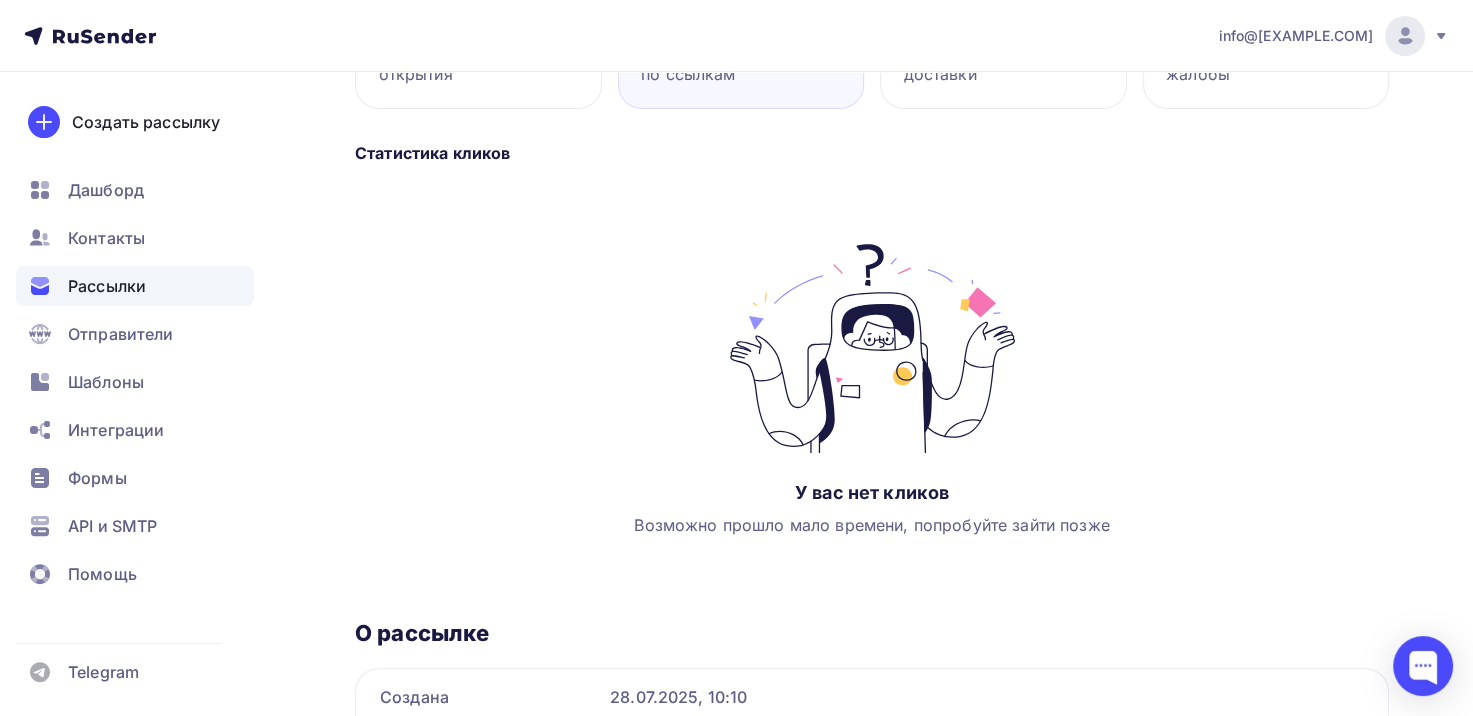 scroll, scrollTop: 100, scrollLeft: 0, axis: vertical 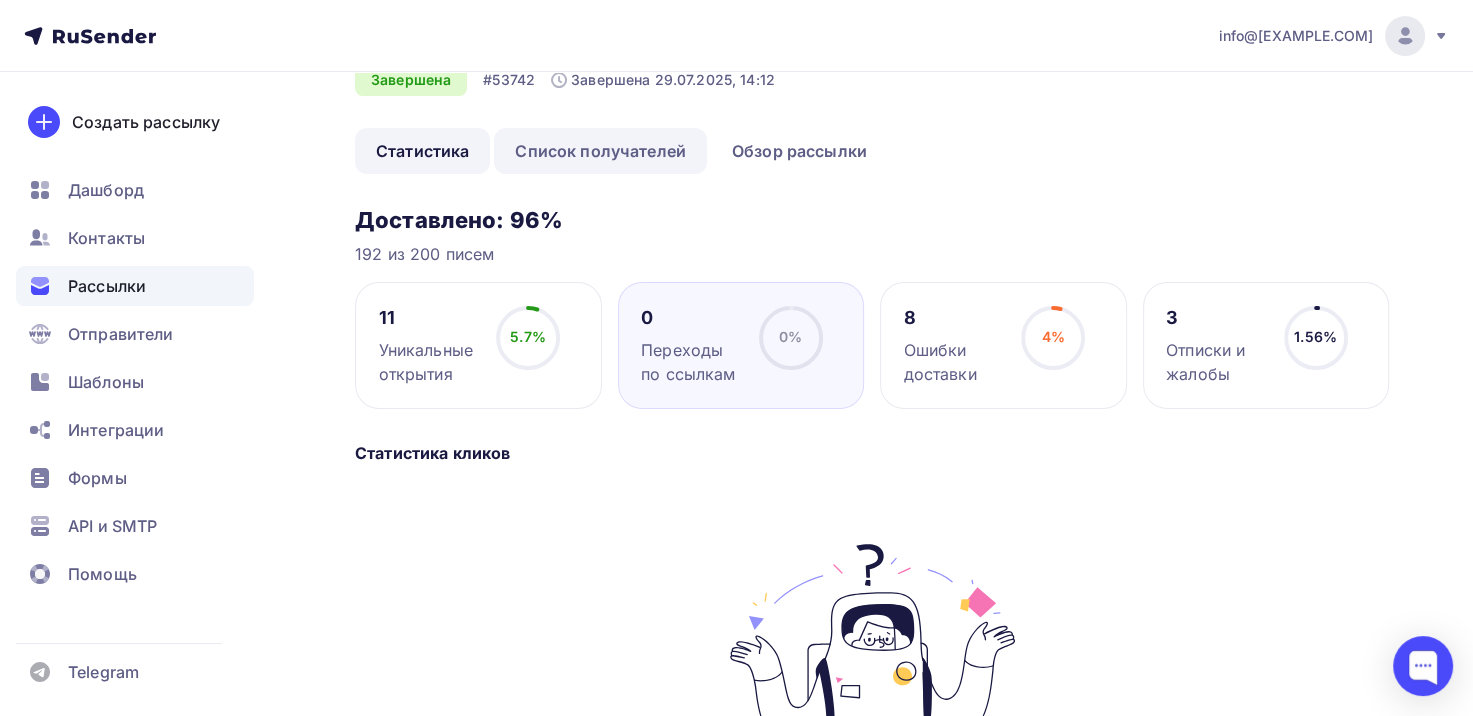 click on "Список получателей" at bounding box center (600, 151) 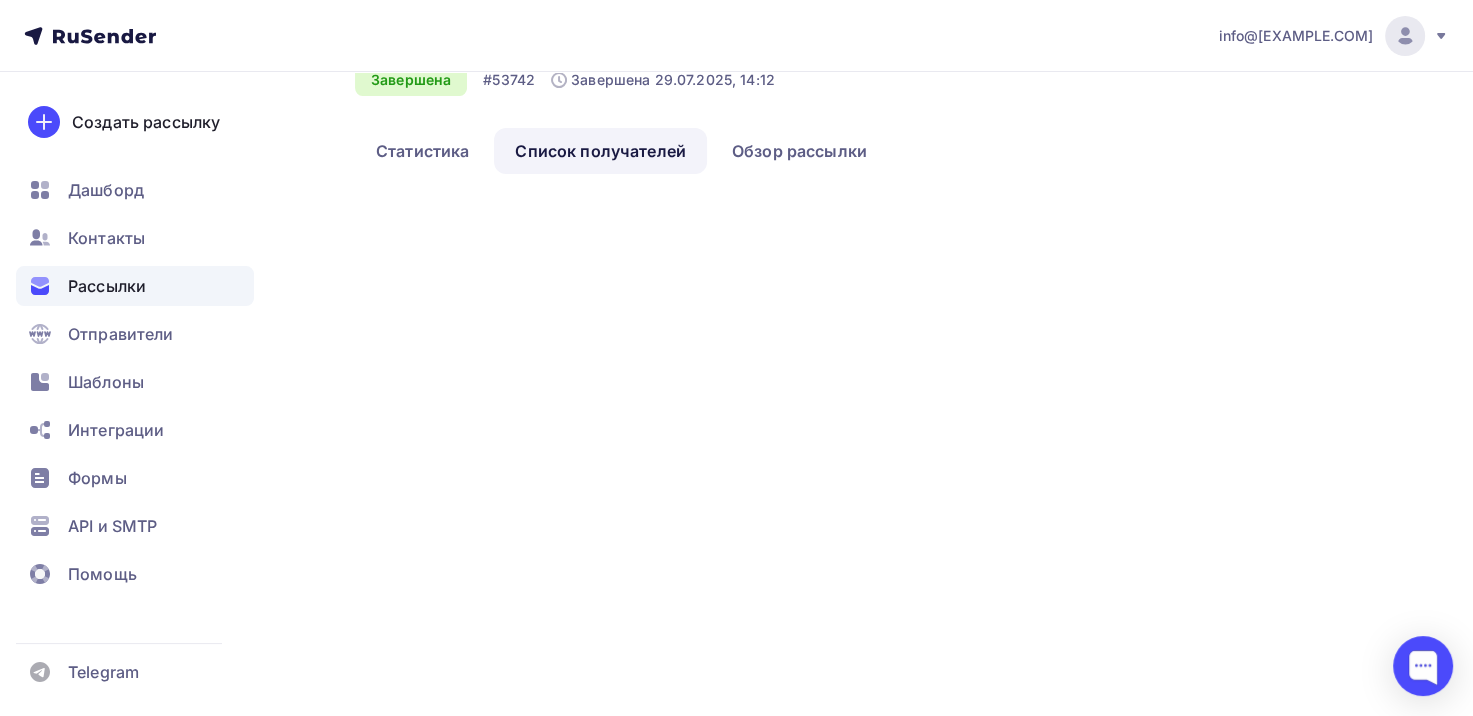 scroll, scrollTop: 0, scrollLeft: 0, axis: both 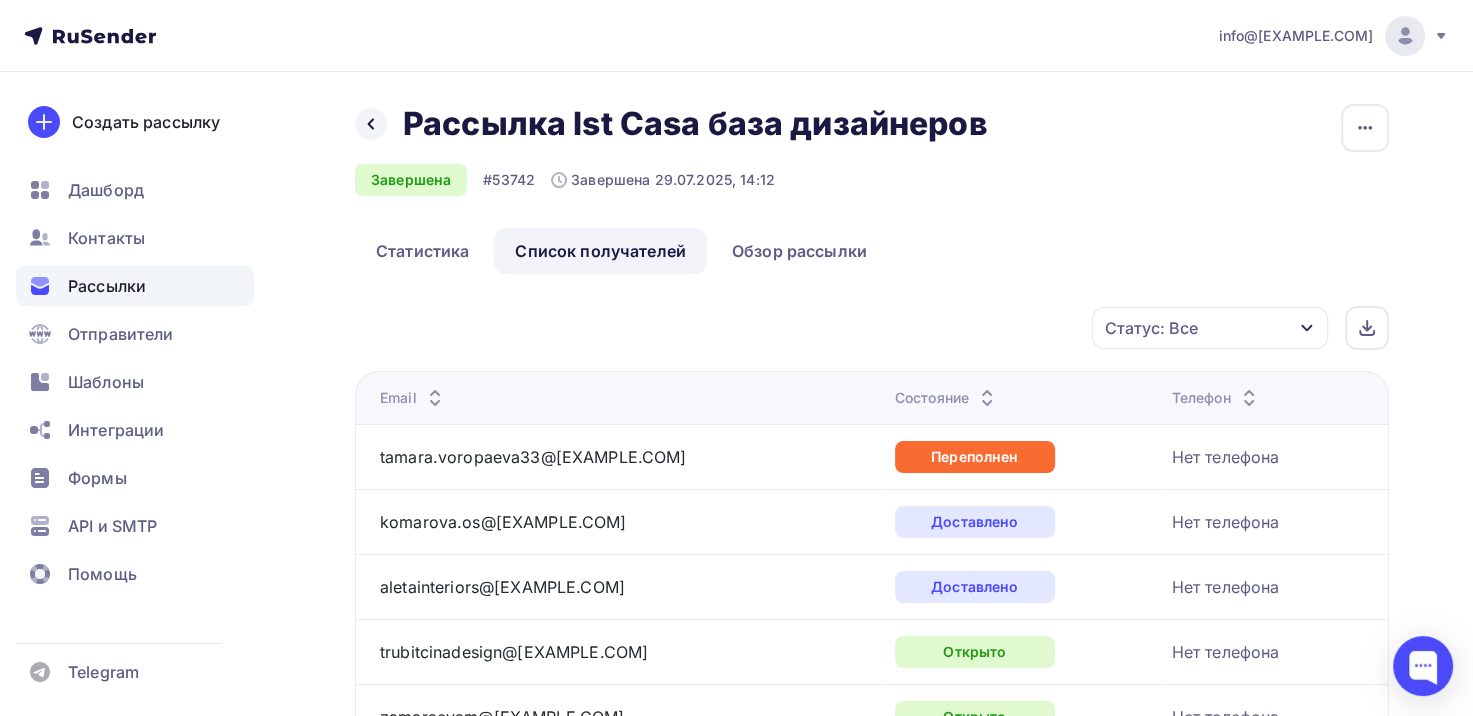 click on "Статус: Все" at bounding box center [1210, 328] 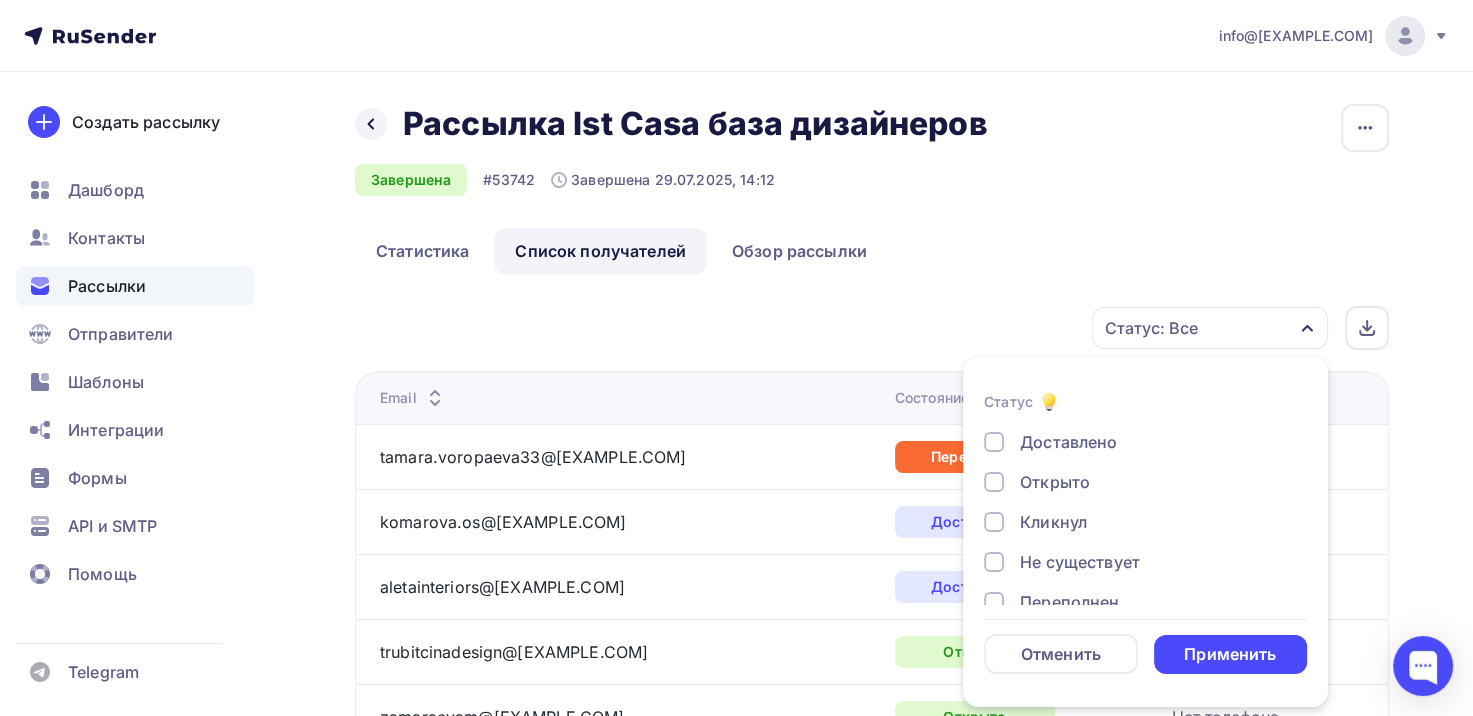 click on "Открыто" at bounding box center (1055, 482) 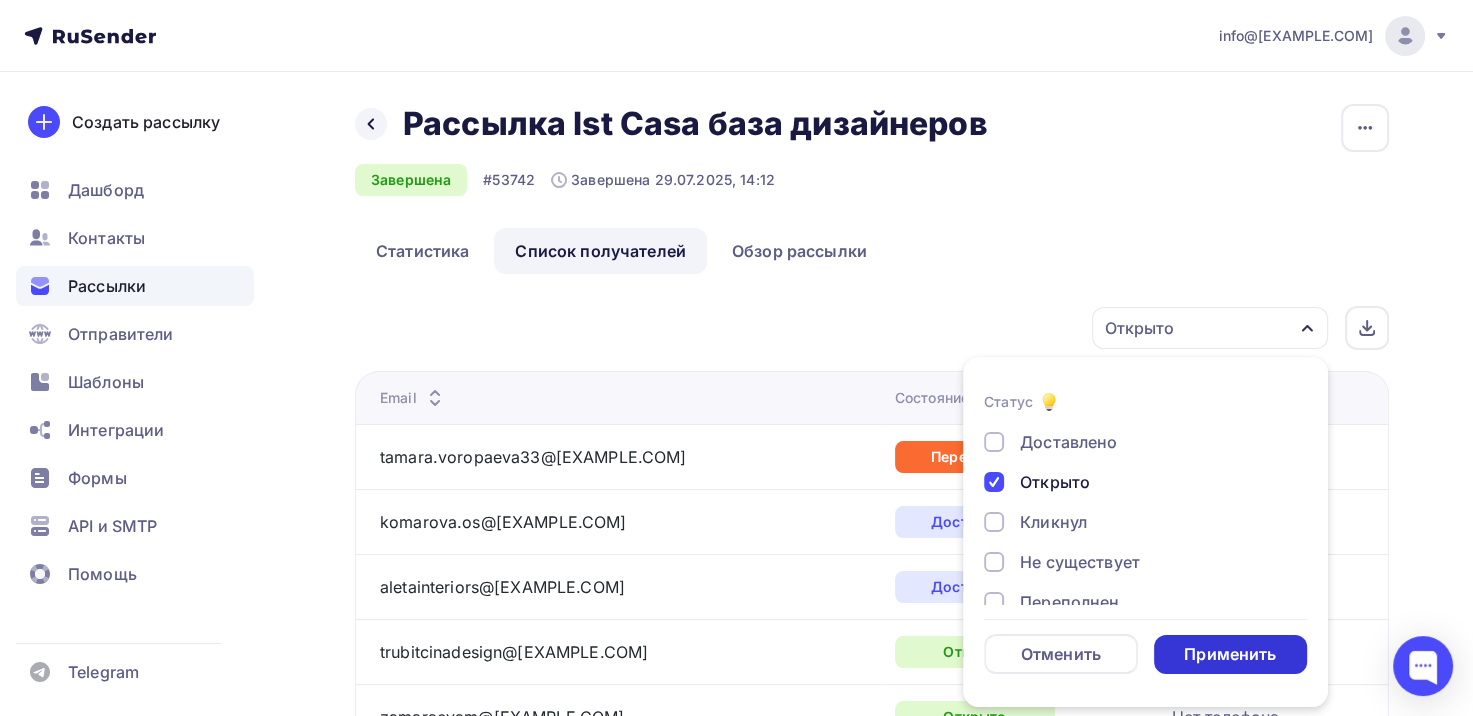 click on "Применить" at bounding box center [1230, 654] 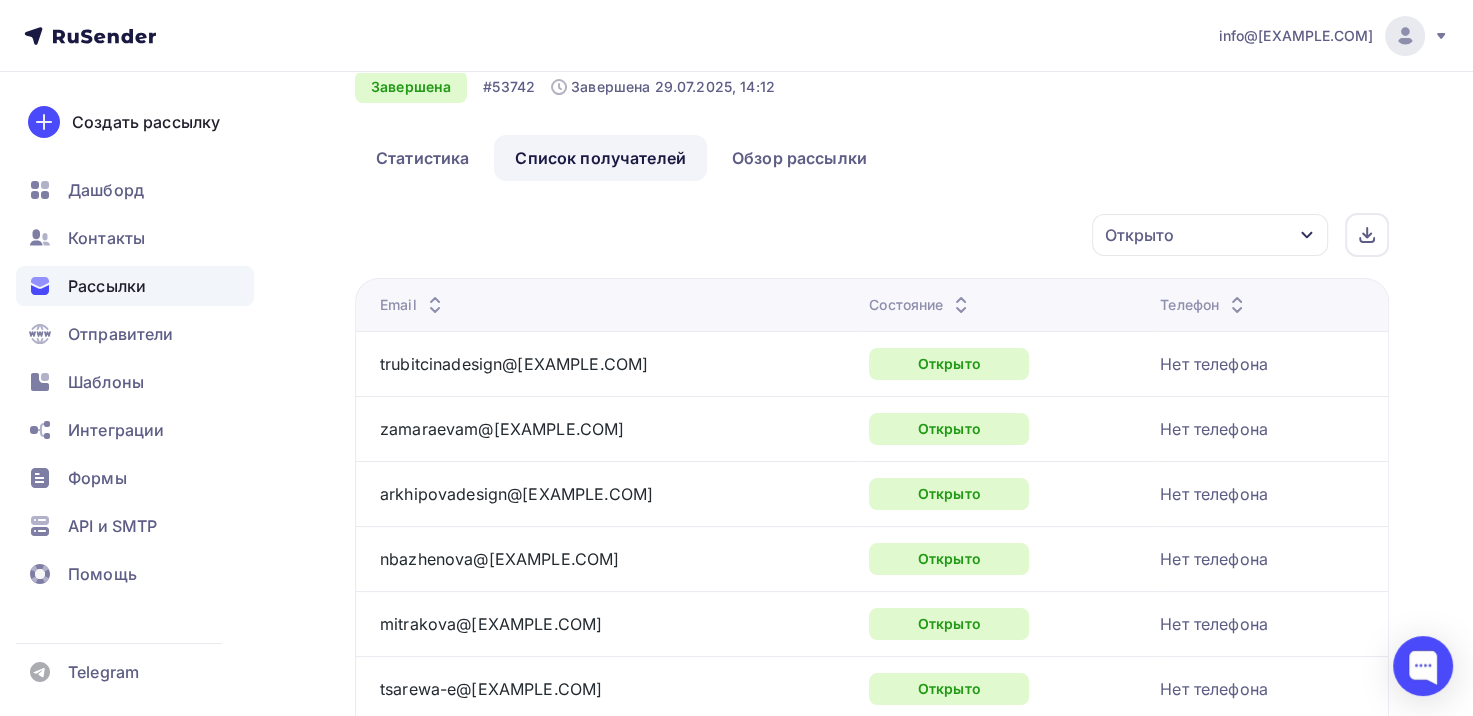 scroll, scrollTop: 100, scrollLeft: 0, axis: vertical 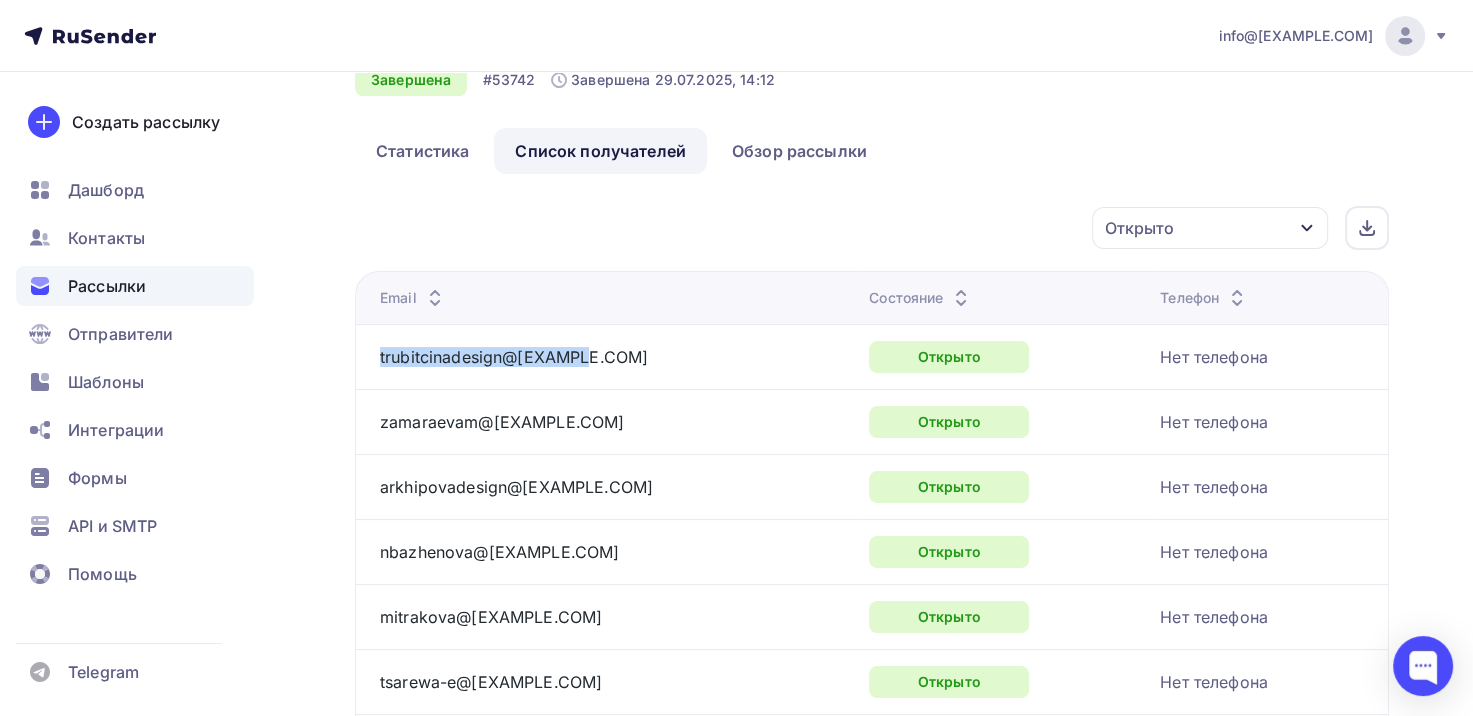 drag, startPoint x: 595, startPoint y: 358, endPoint x: 362, endPoint y: 361, distance: 233.01932 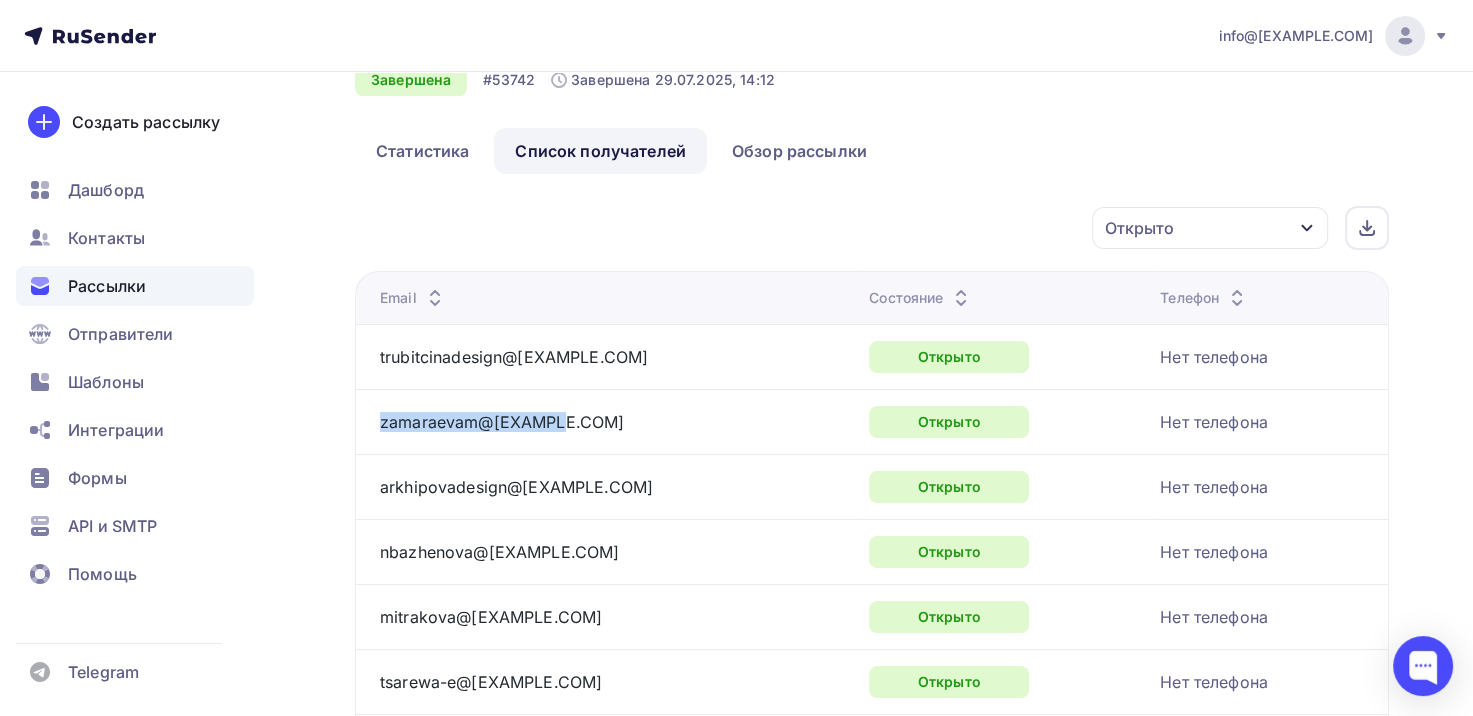 drag, startPoint x: 586, startPoint y: 416, endPoint x: 371, endPoint y: 429, distance: 215.39267 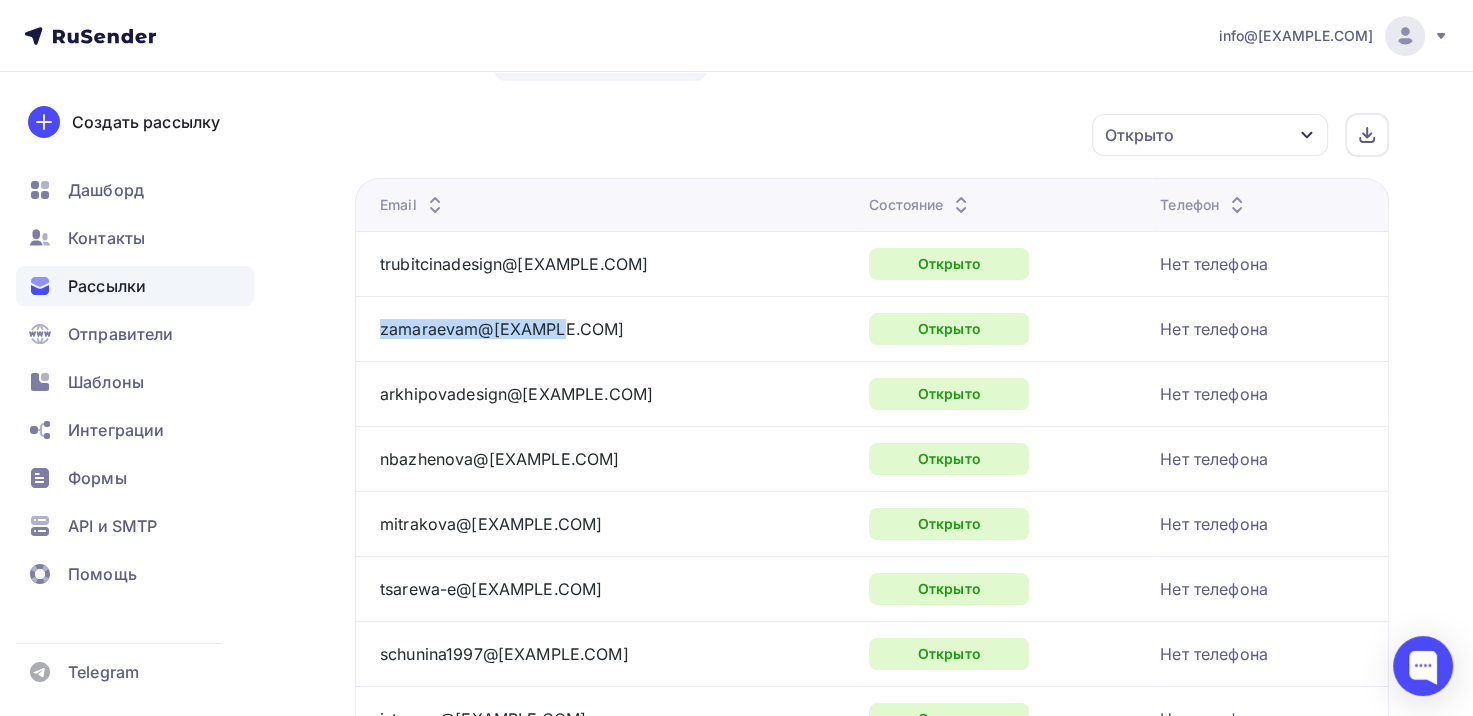 scroll, scrollTop: 200, scrollLeft: 0, axis: vertical 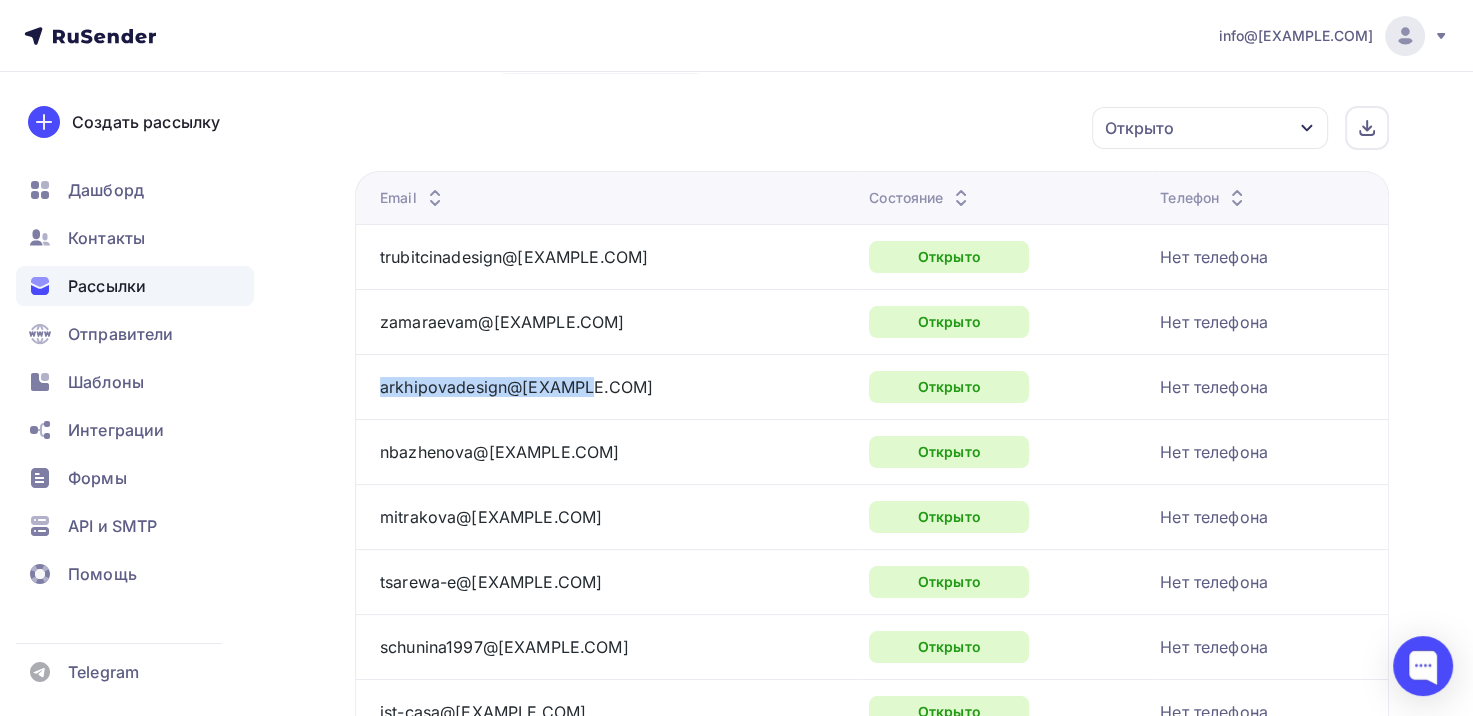 drag, startPoint x: 591, startPoint y: 380, endPoint x: 373, endPoint y: 392, distance: 218.33003 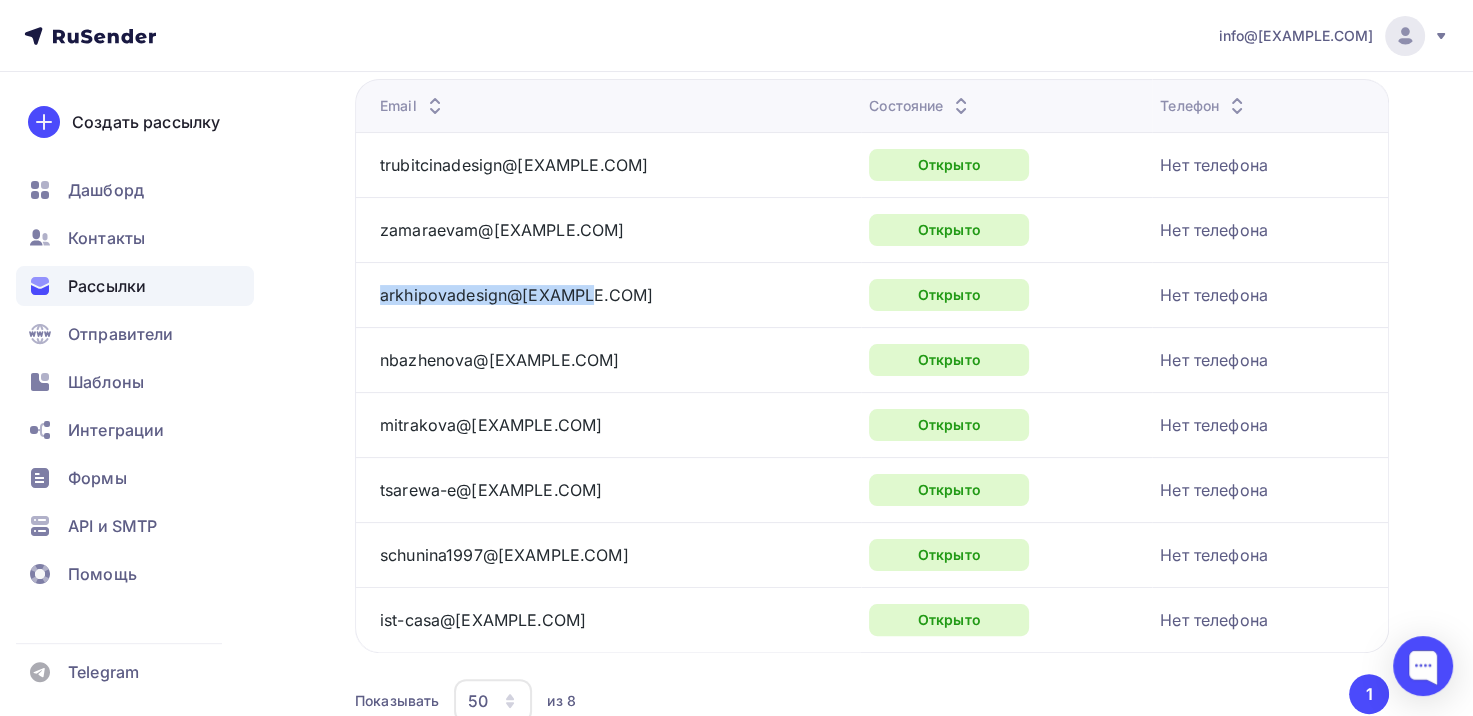 scroll, scrollTop: 300, scrollLeft: 0, axis: vertical 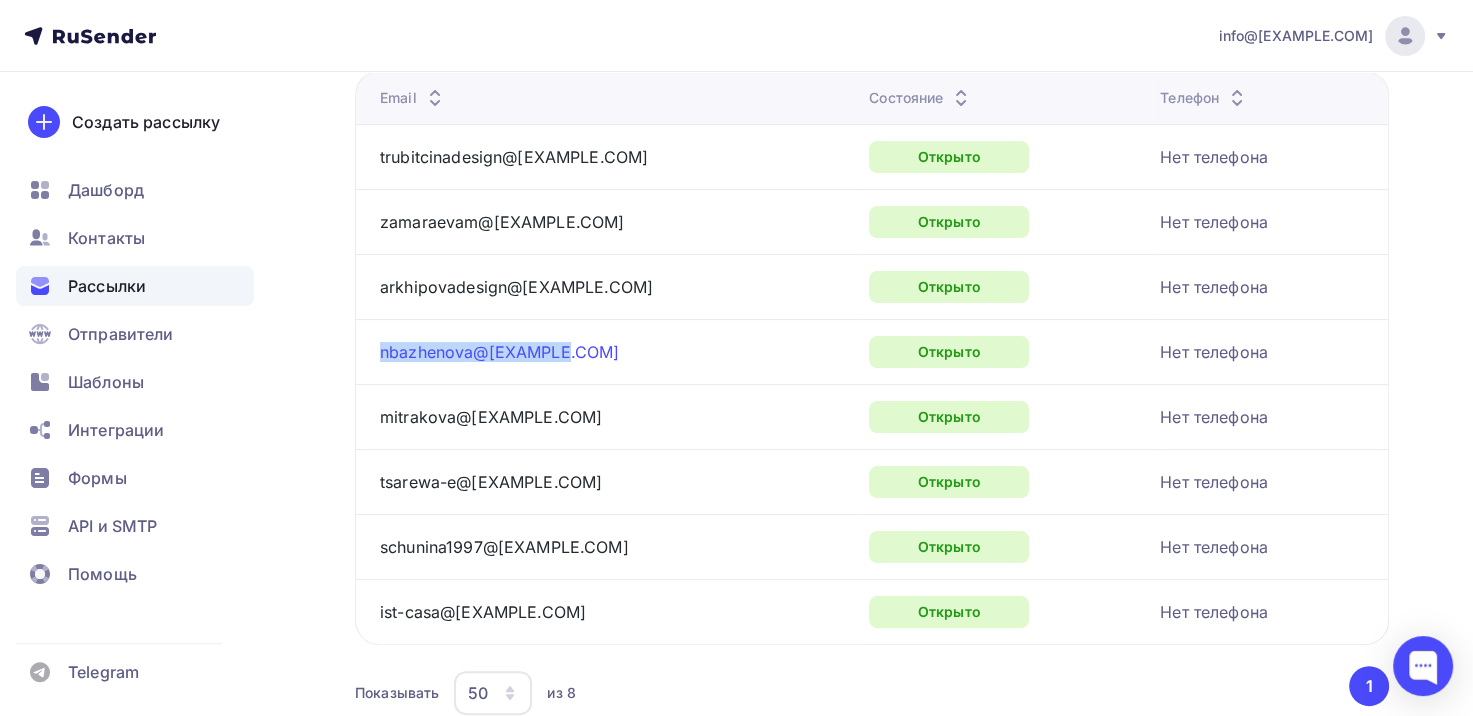 drag, startPoint x: 580, startPoint y: 353, endPoint x: 383, endPoint y: 360, distance: 197.12433 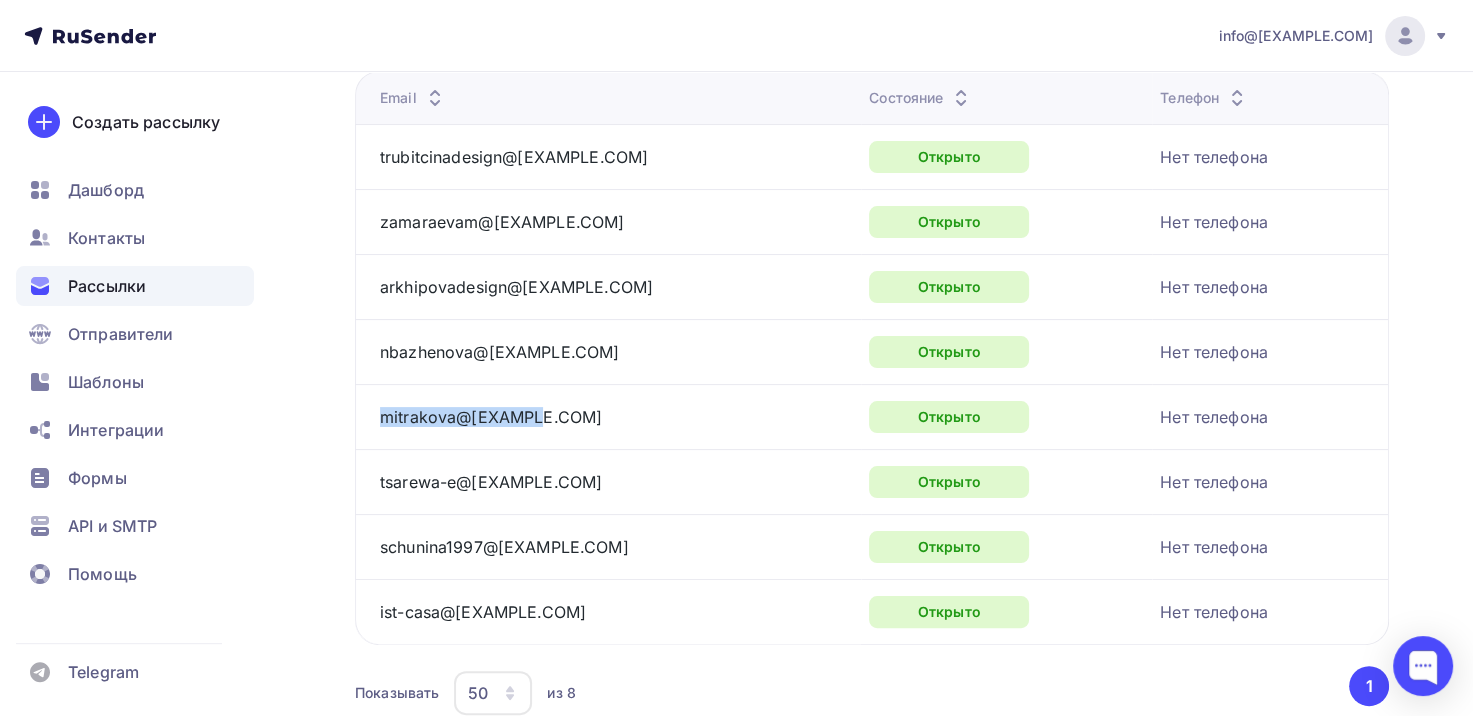drag, startPoint x: 555, startPoint y: 414, endPoint x: 356, endPoint y: 423, distance: 199.20341 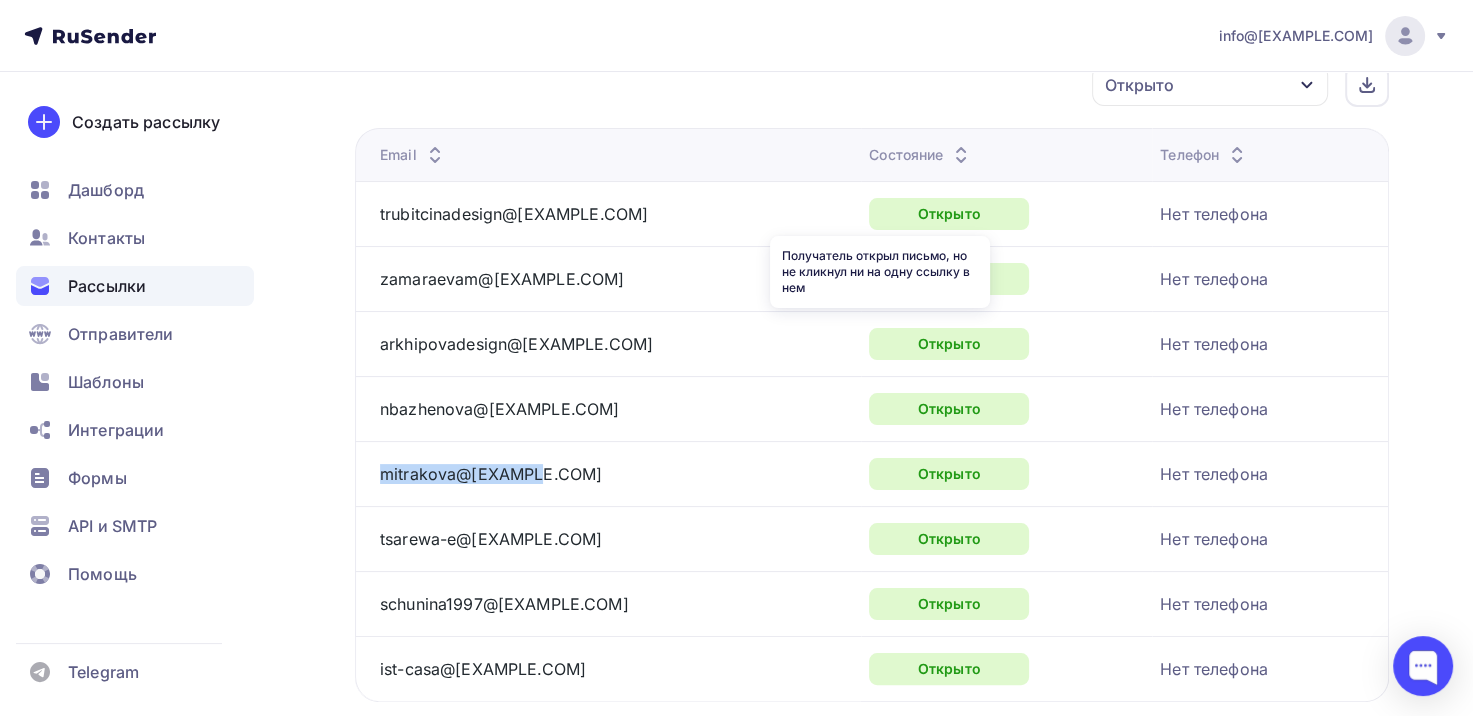 scroll, scrollTop: 300, scrollLeft: 0, axis: vertical 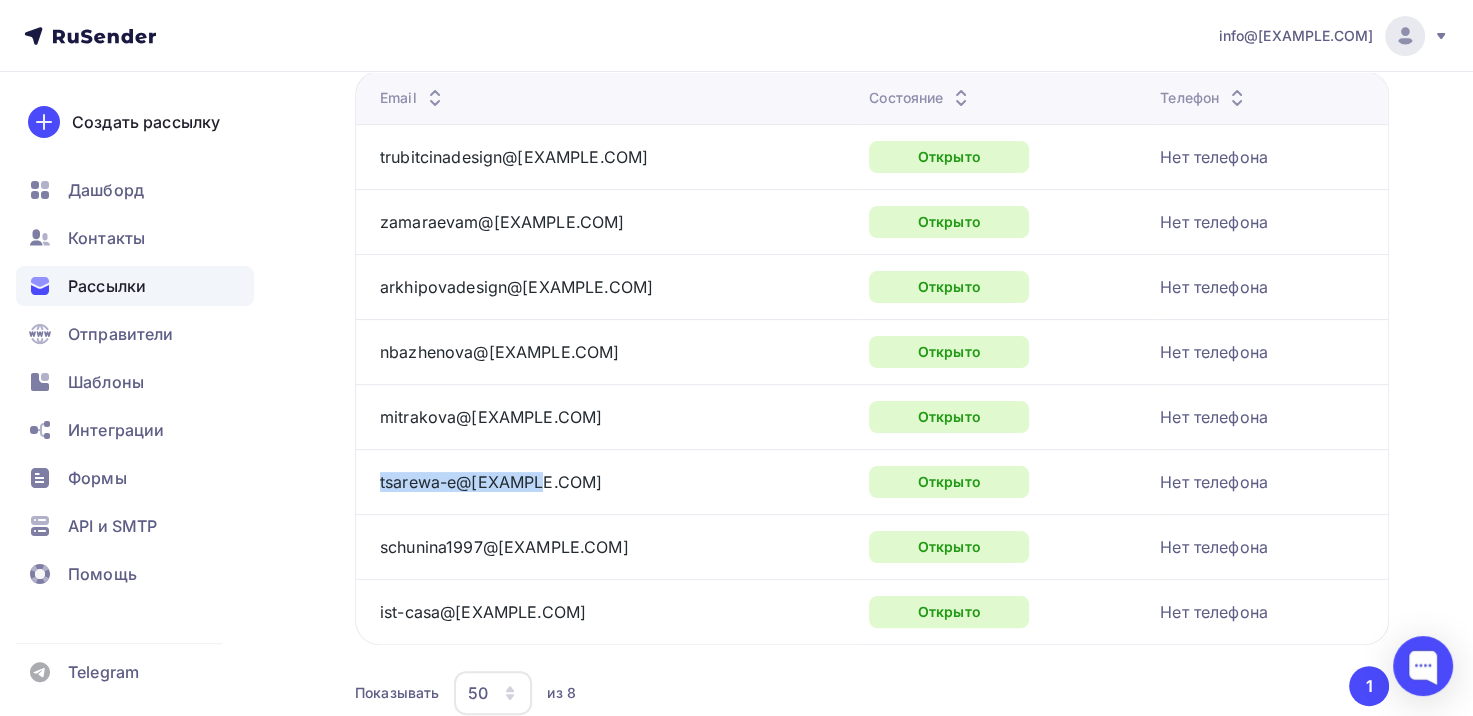 drag, startPoint x: 556, startPoint y: 484, endPoint x: 378, endPoint y: 481, distance: 178.02528 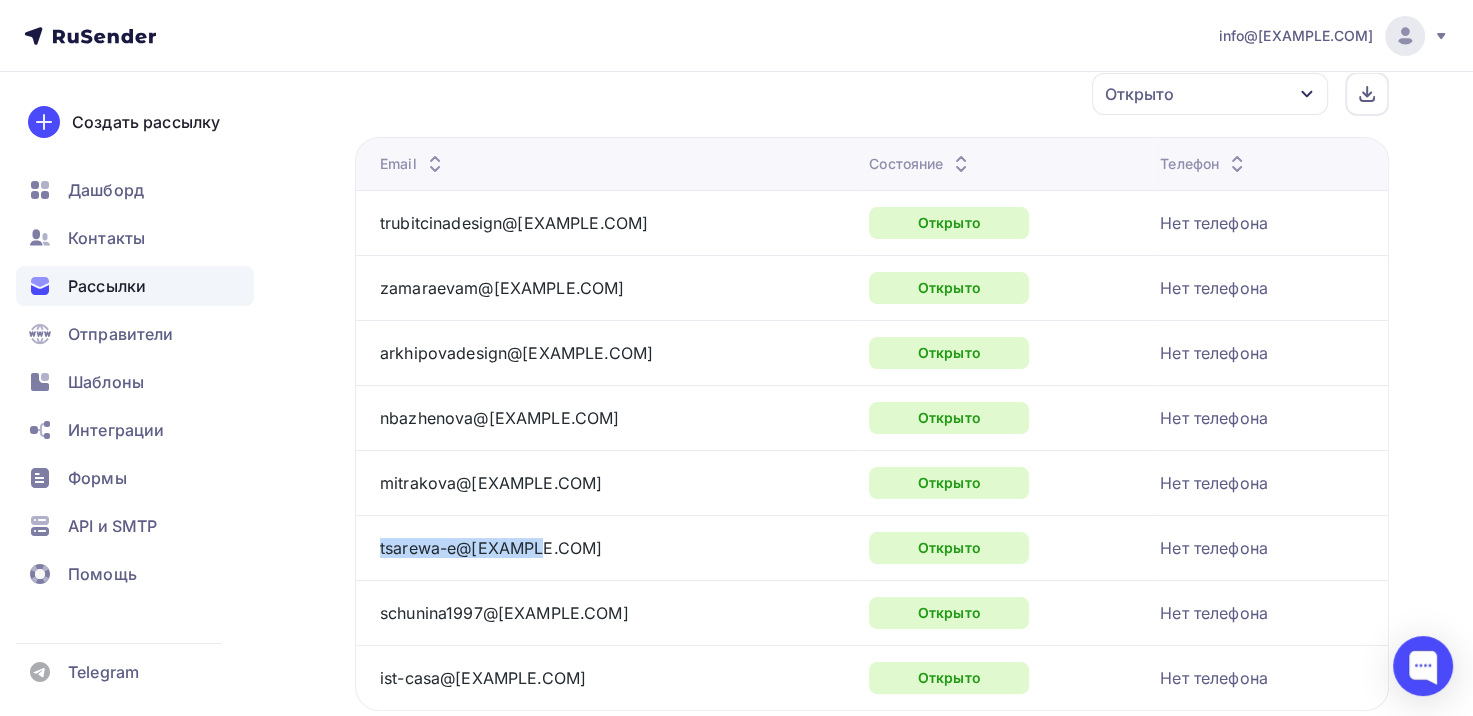 scroll, scrollTop: 0, scrollLeft: 0, axis: both 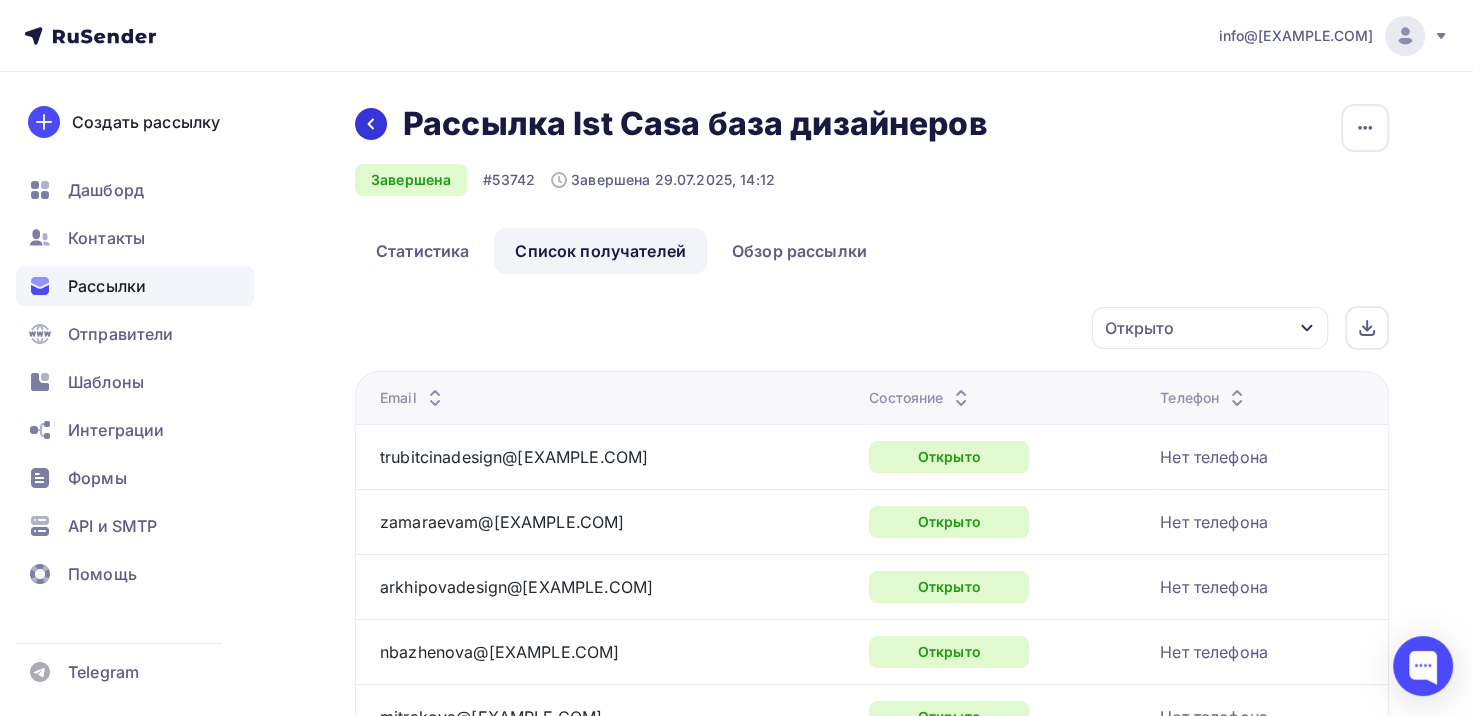 click 